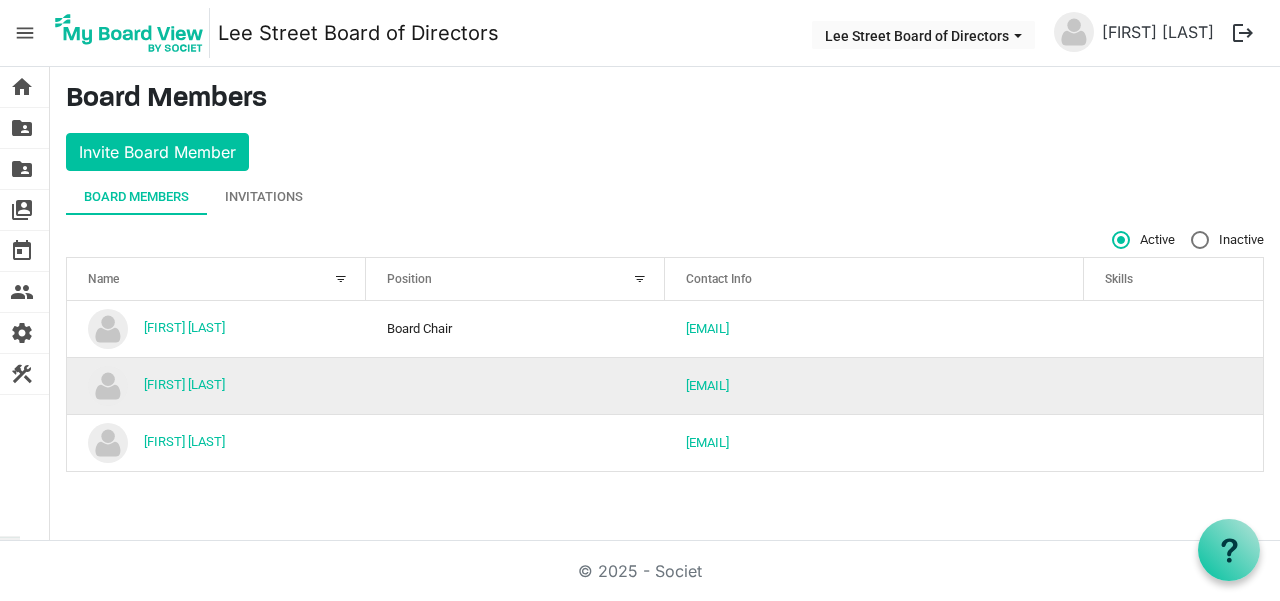 scroll, scrollTop: 0, scrollLeft: 0, axis: both 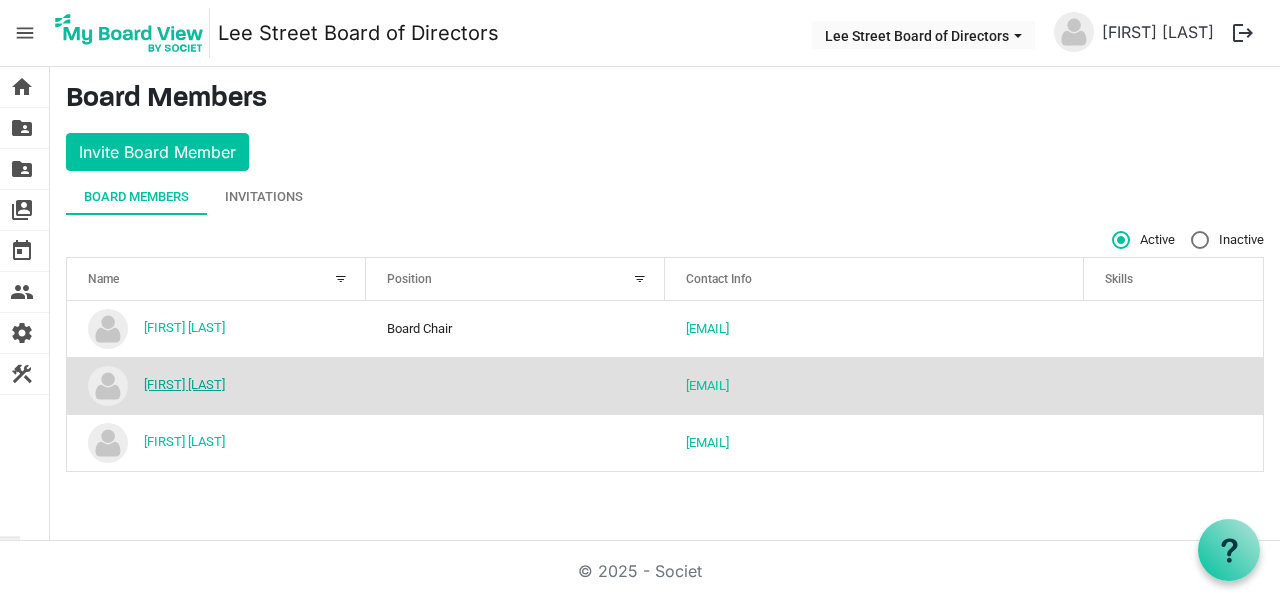 click on "John Rosko" at bounding box center (184, 384) 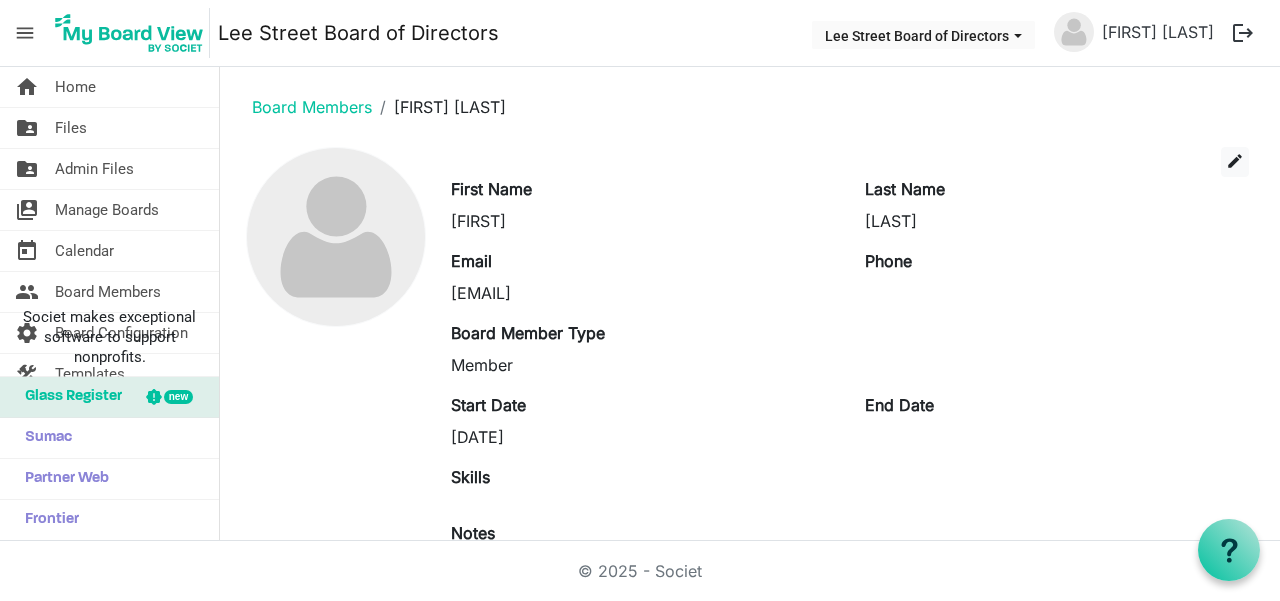 scroll, scrollTop: 0, scrollLeft: 0, axis: both 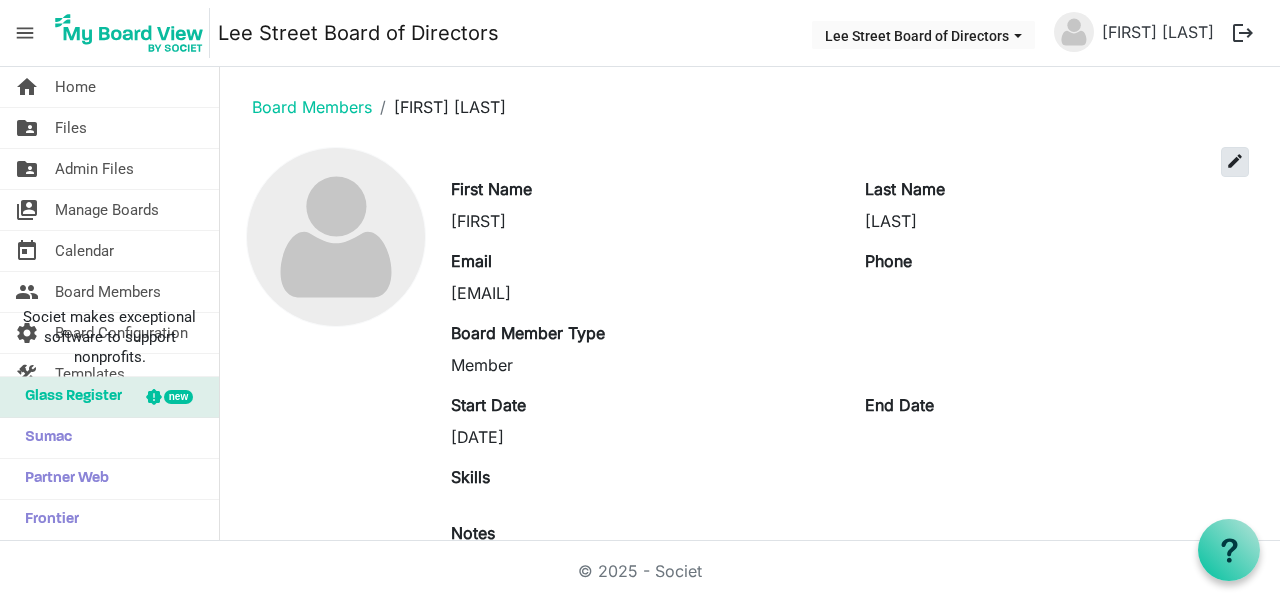 click on "edit" at bounding box center [1235, 161] 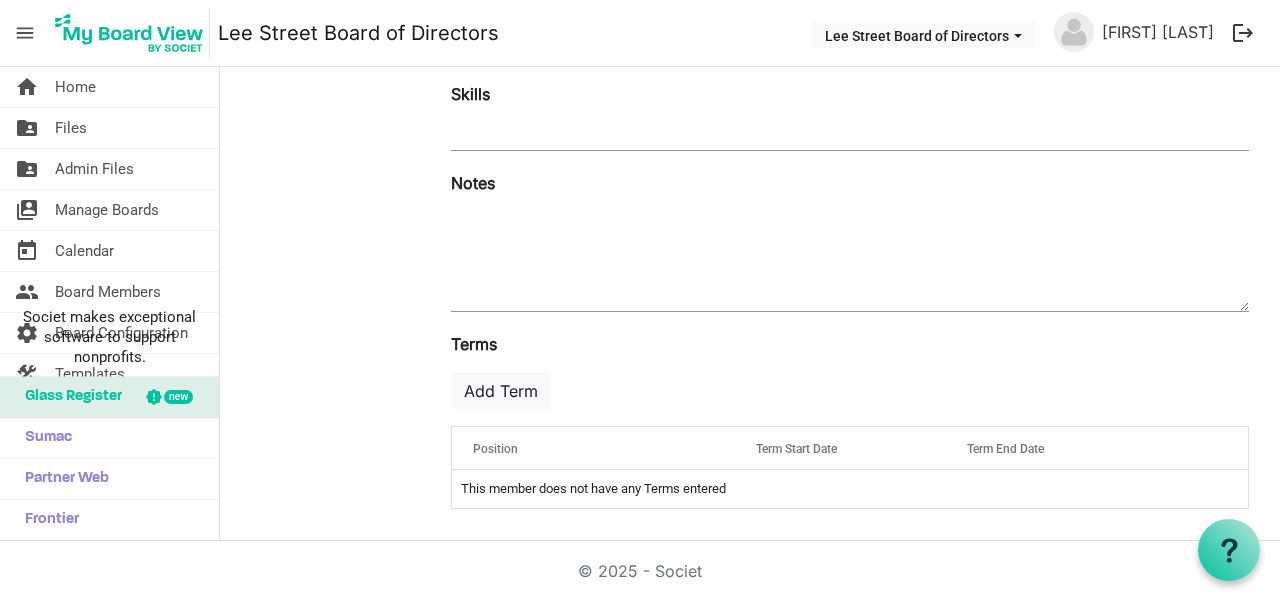 scroll, scrollTop: 446, scrollLeft: 0, axis: vertical 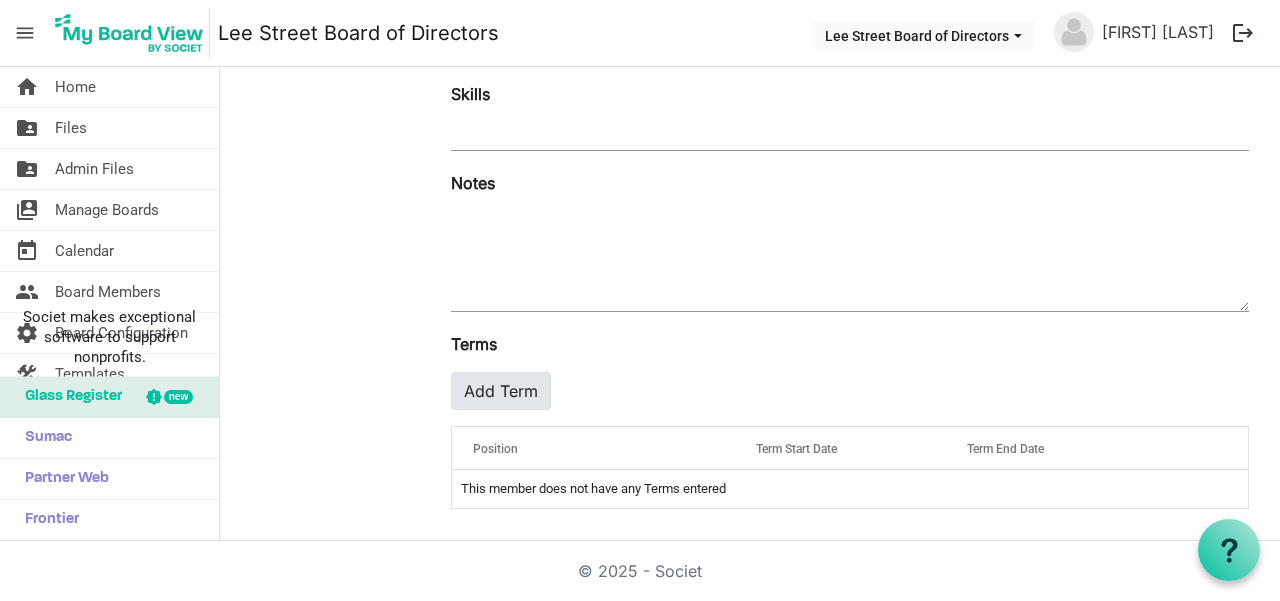 click on "Add Term" at bounding box center [501, 391] 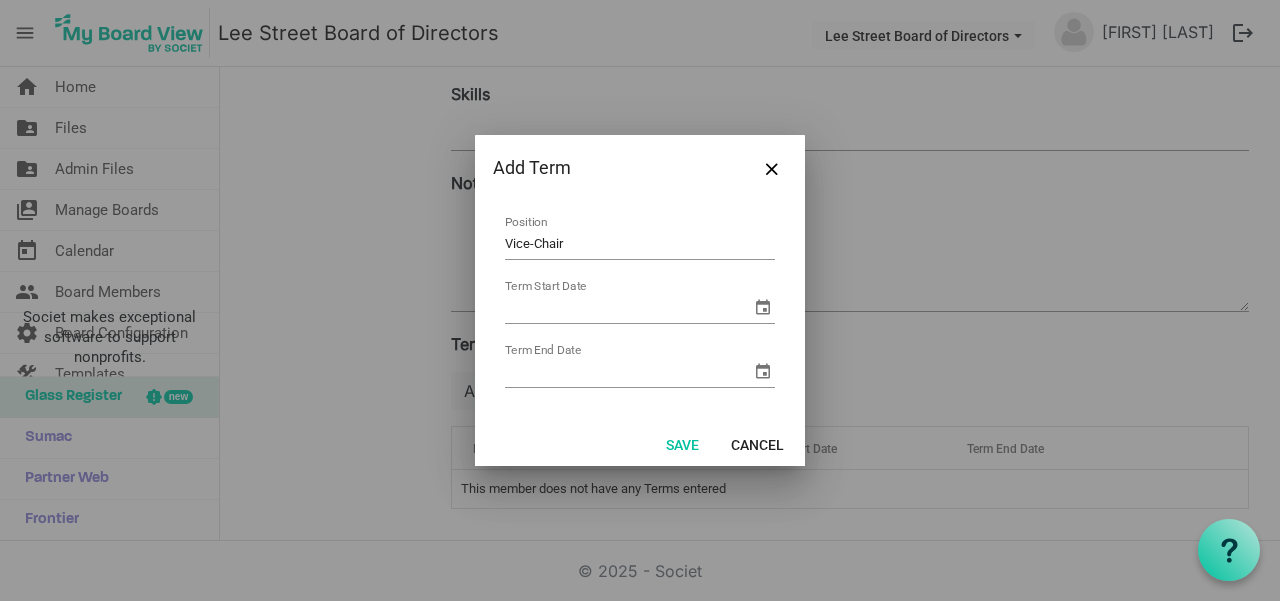 type on "Vice-Chair" 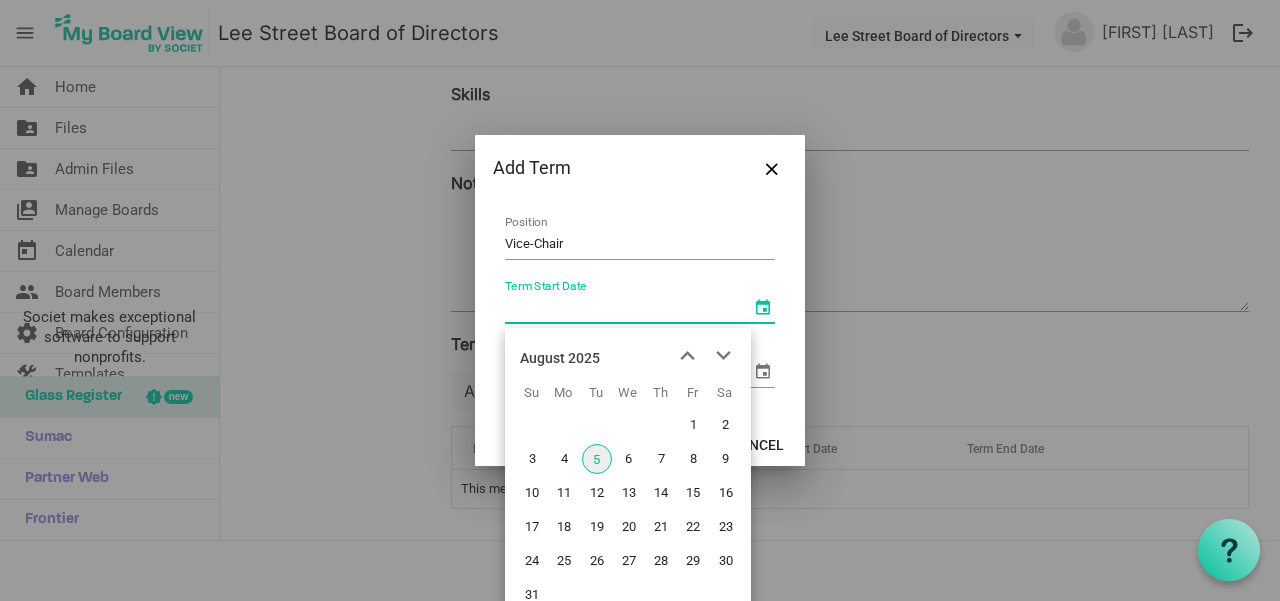 click at bounding box center [763, 307] 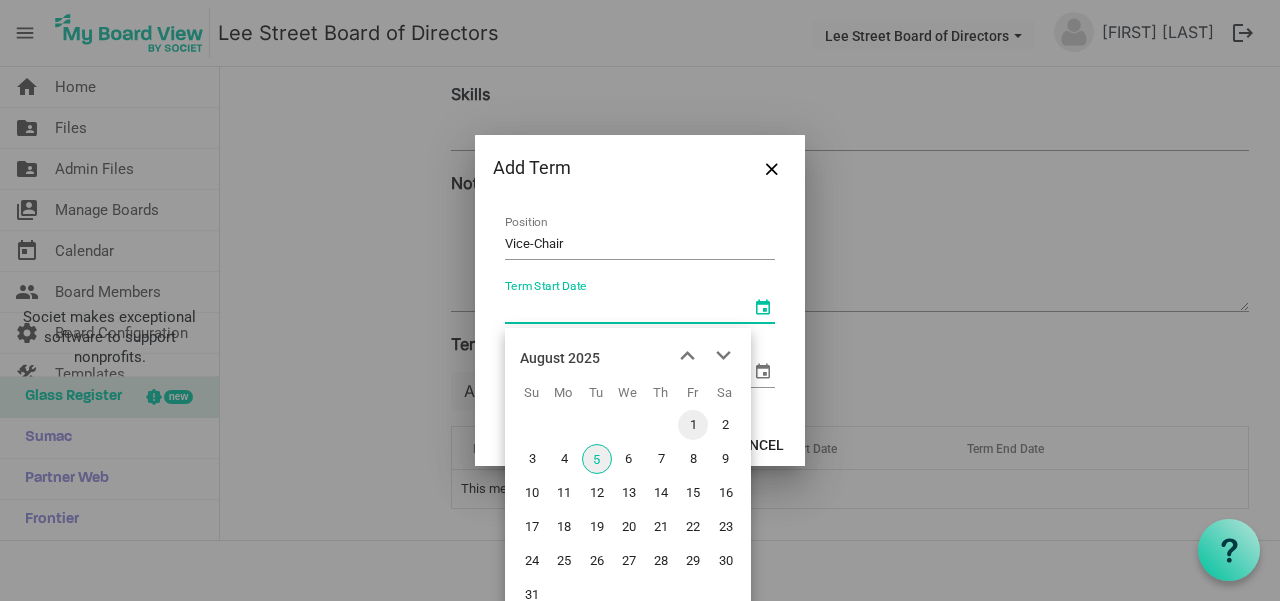 click on "1" at bounding box center [693, 425] 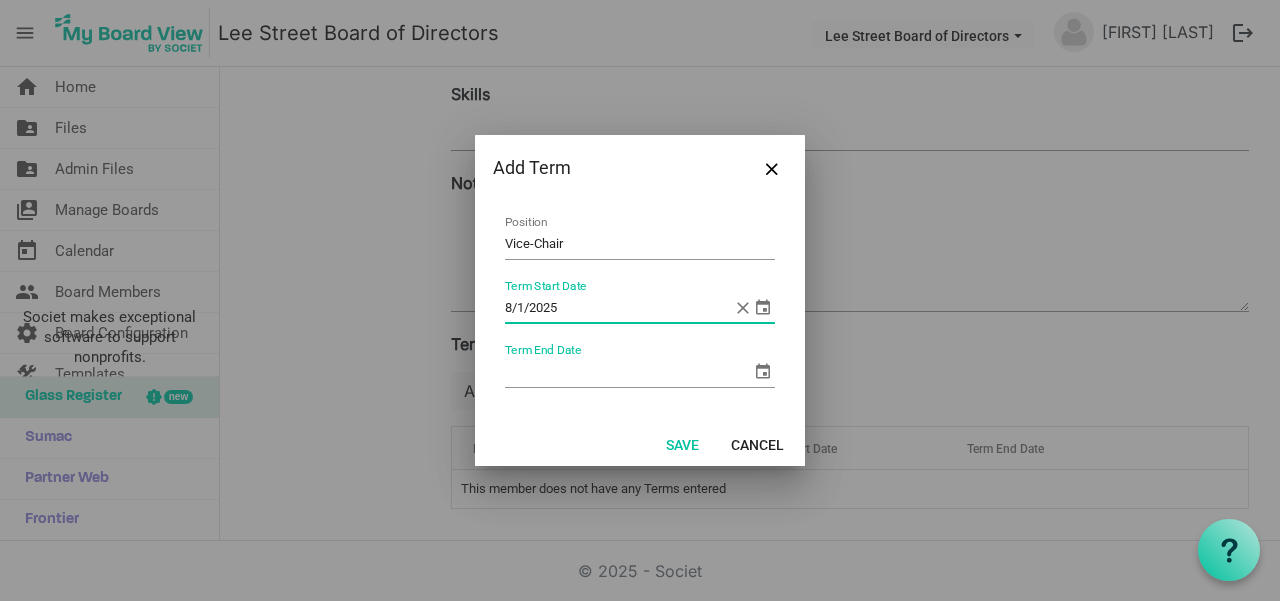 click at bounding box center [763, 371] 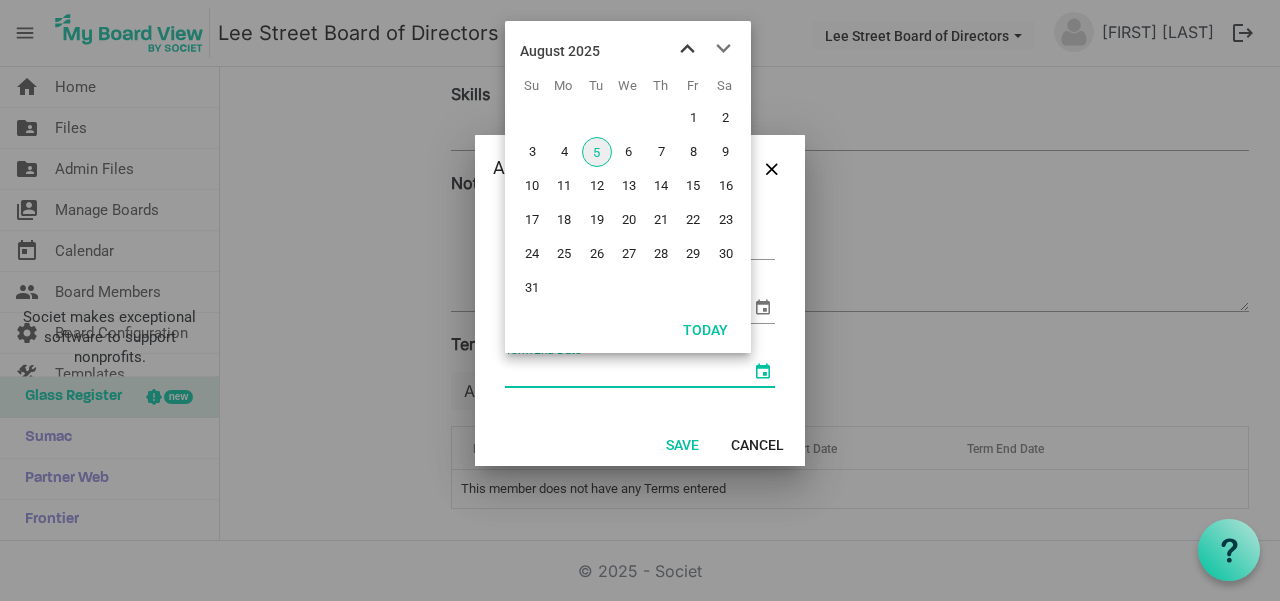 click at bounding box center [687, 49] 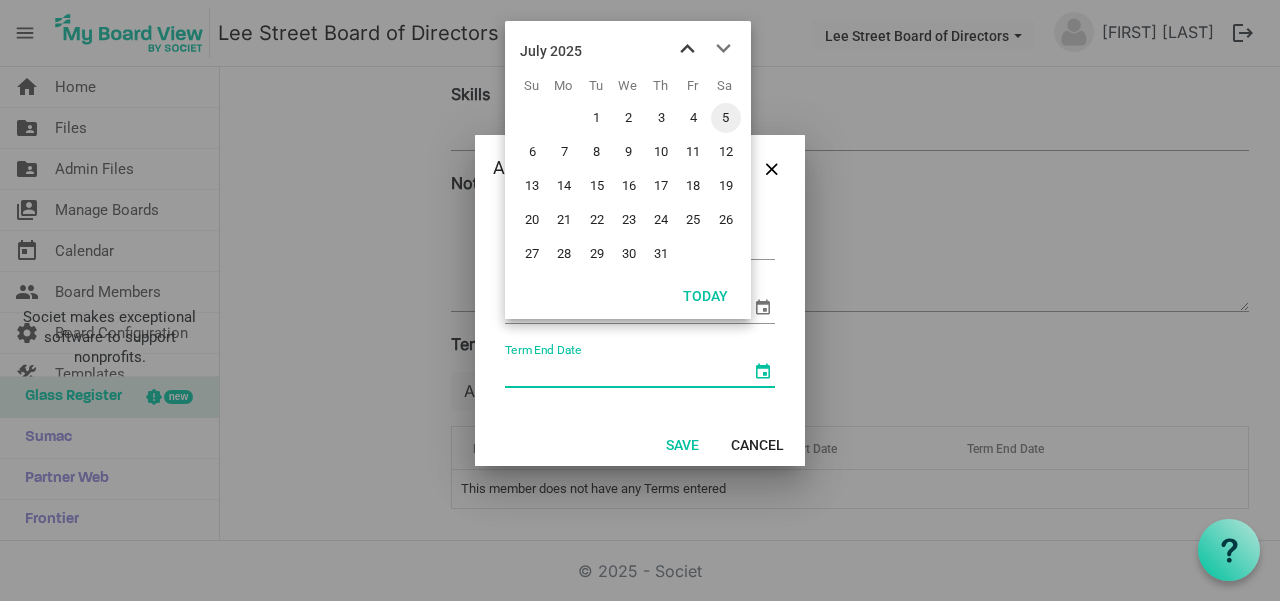 click at bounding box center (687, 49) 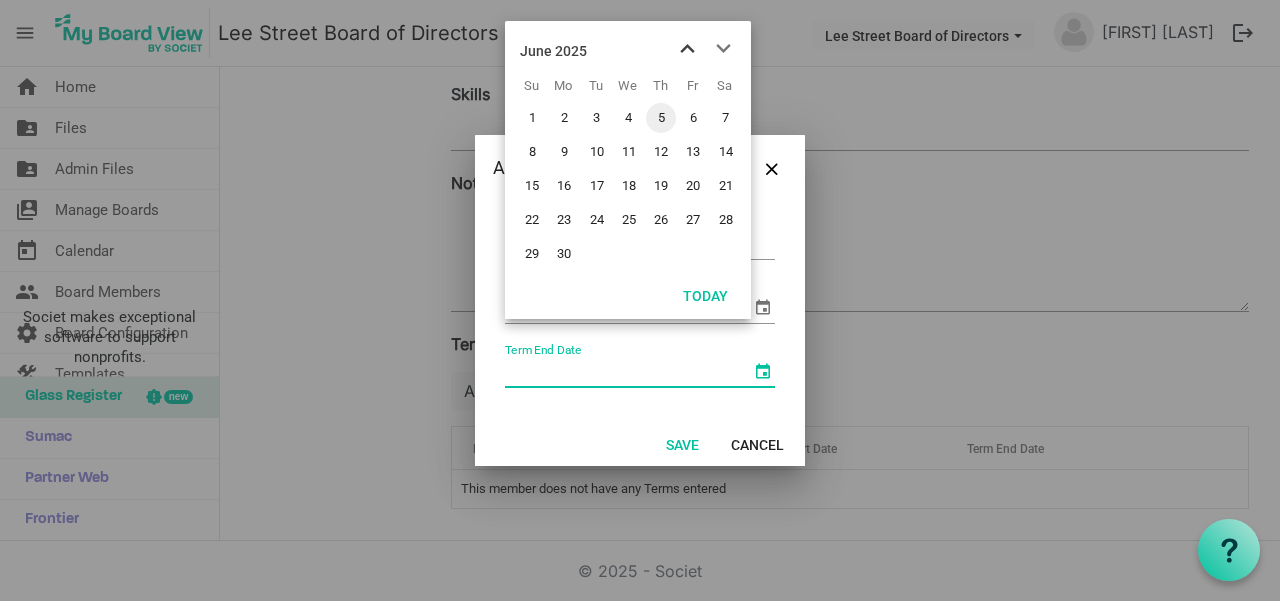 click at bounding box center (687, 49) 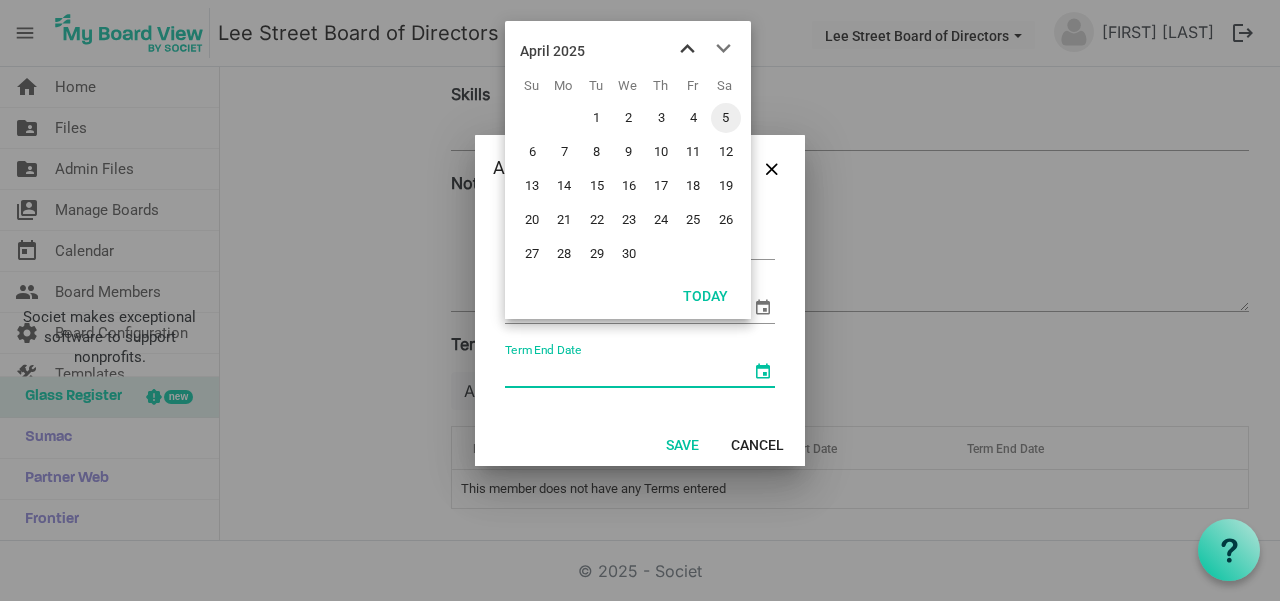 click at bounding box center [687, 49] 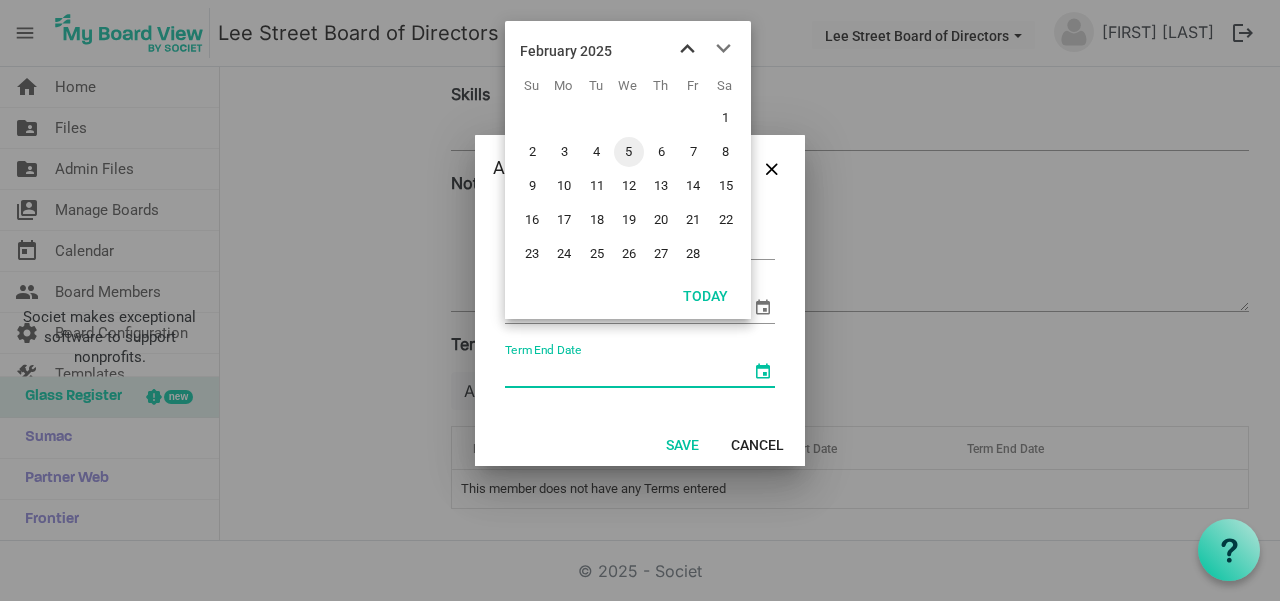 click at bounding box center [687, 49] 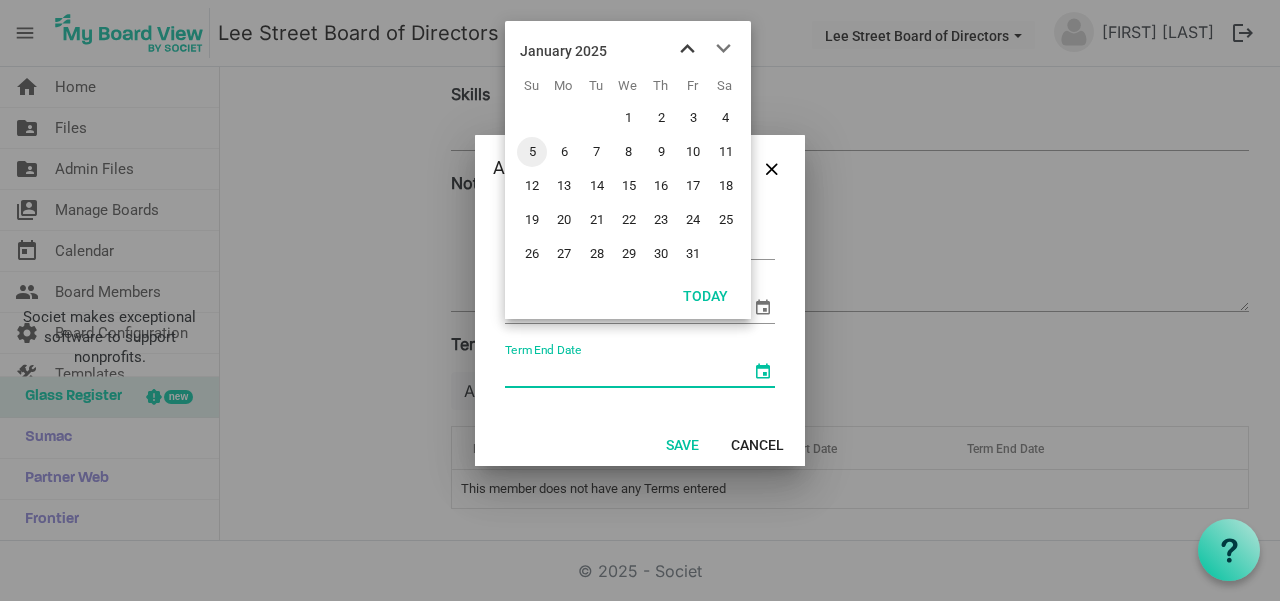 click at bounding box center (687, 49) 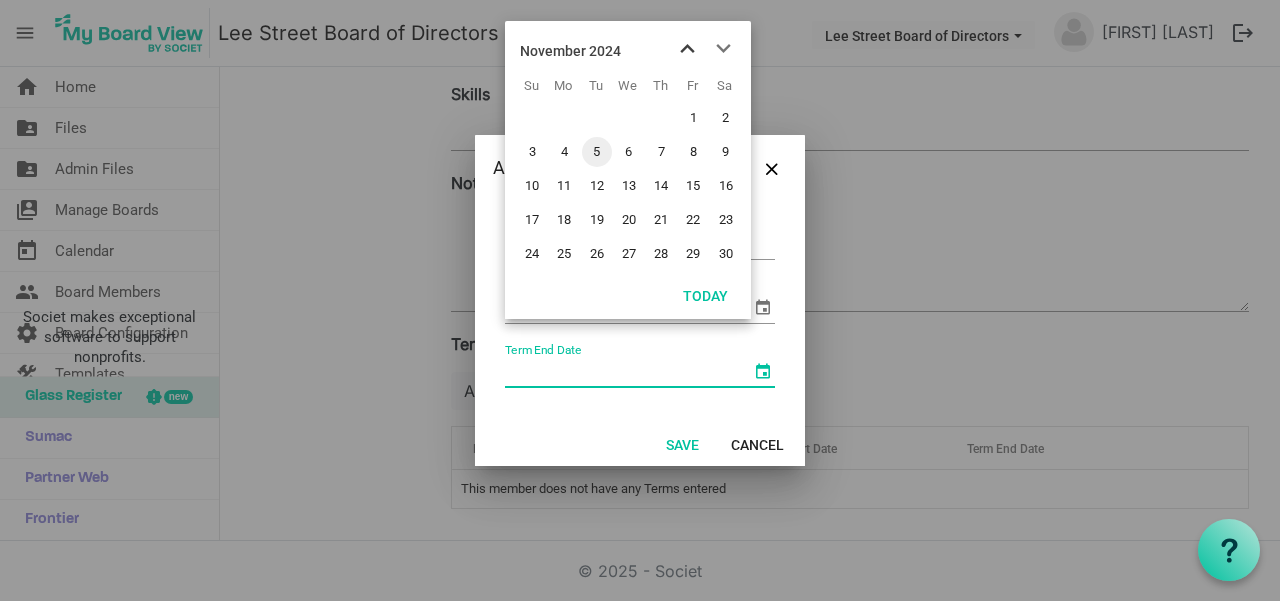click at bounding box center [687, 49] 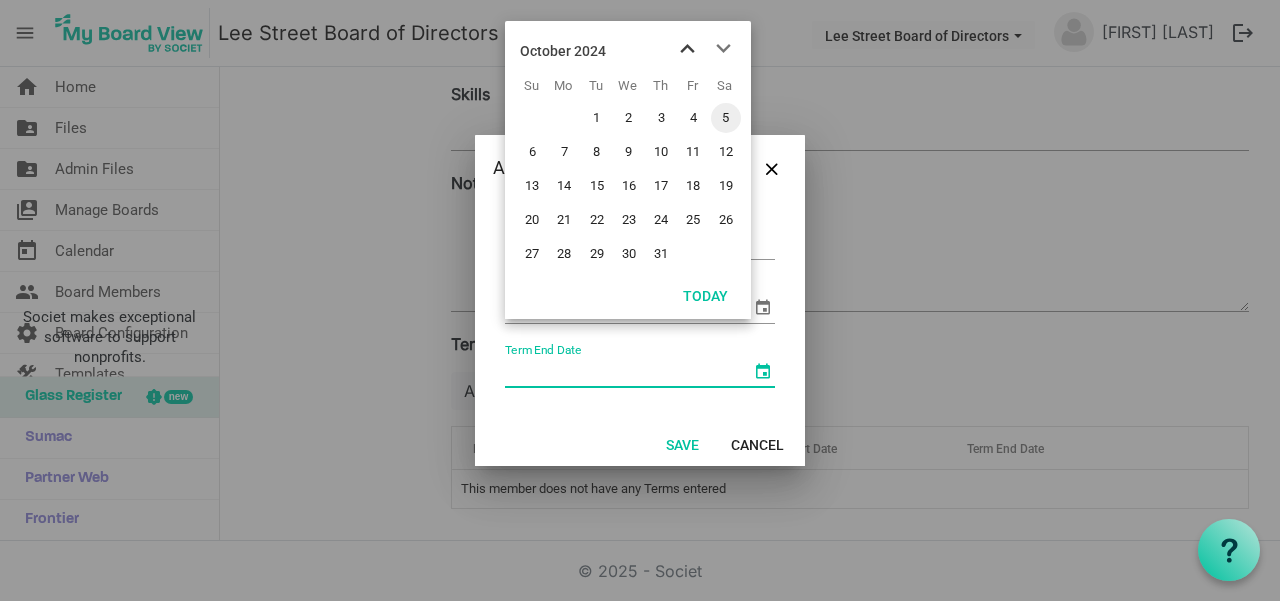 click at bounding box center [687, 49] 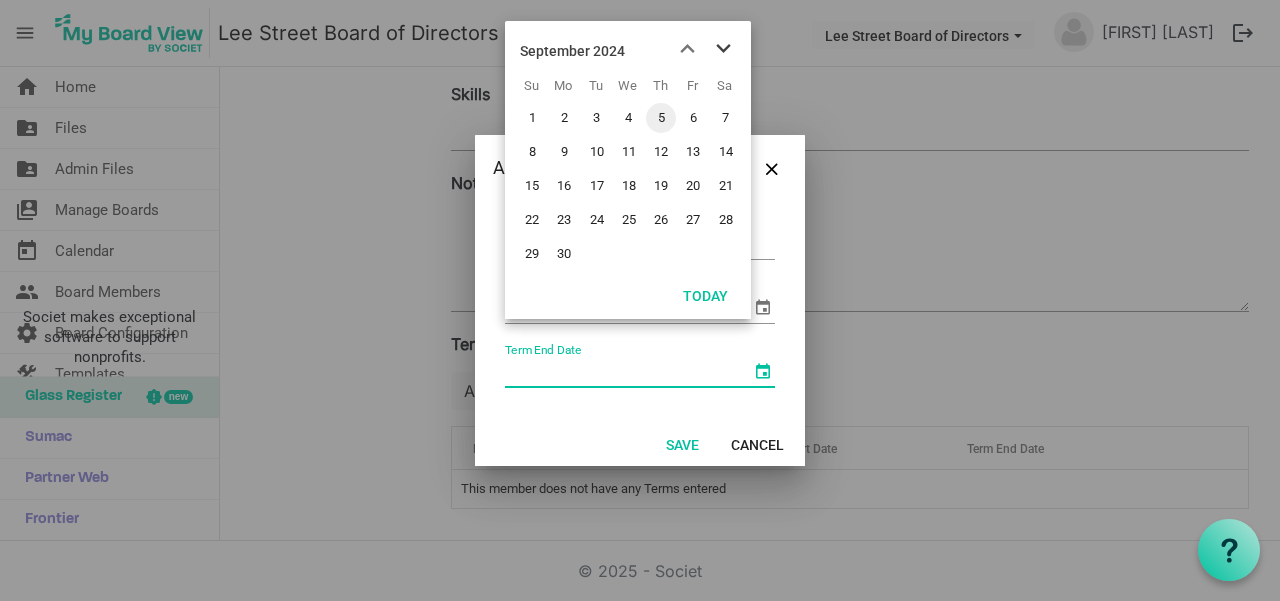 click at bounding box center [723, 49] 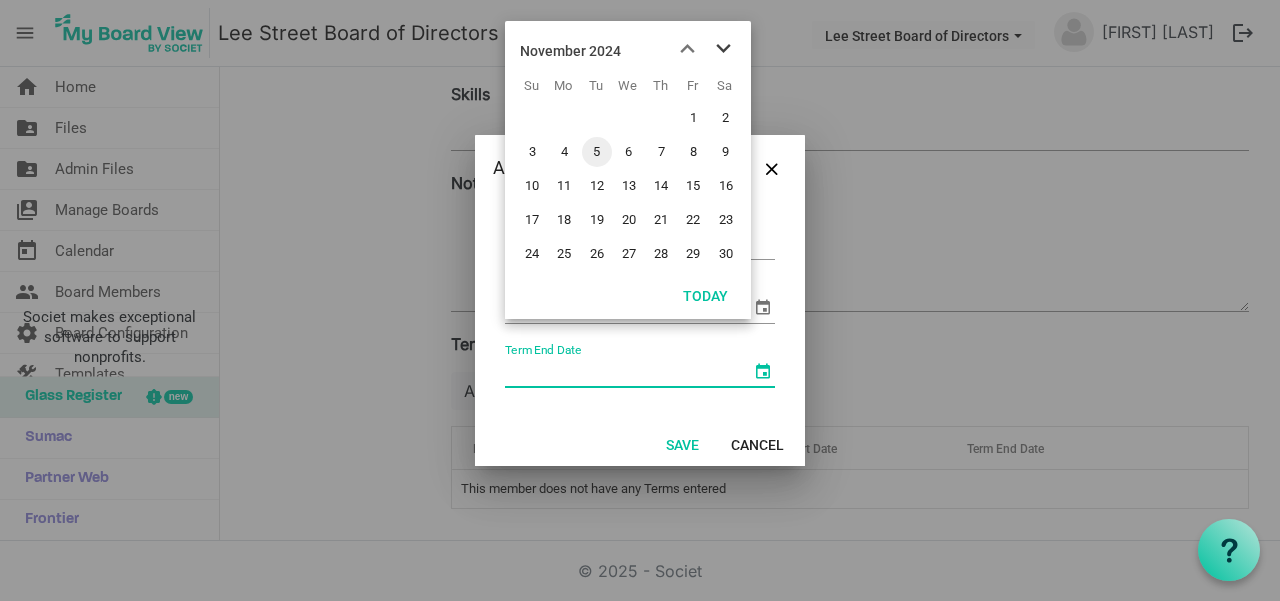 click at bounding box center (723, 49) 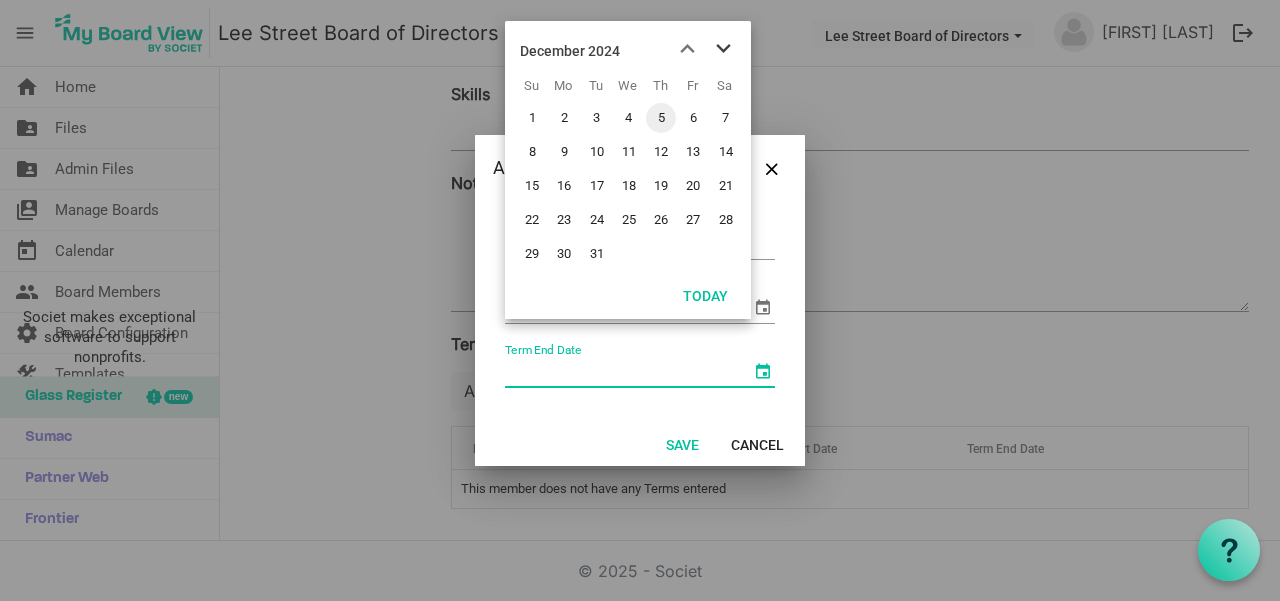 click at bounding box center [723, 49] 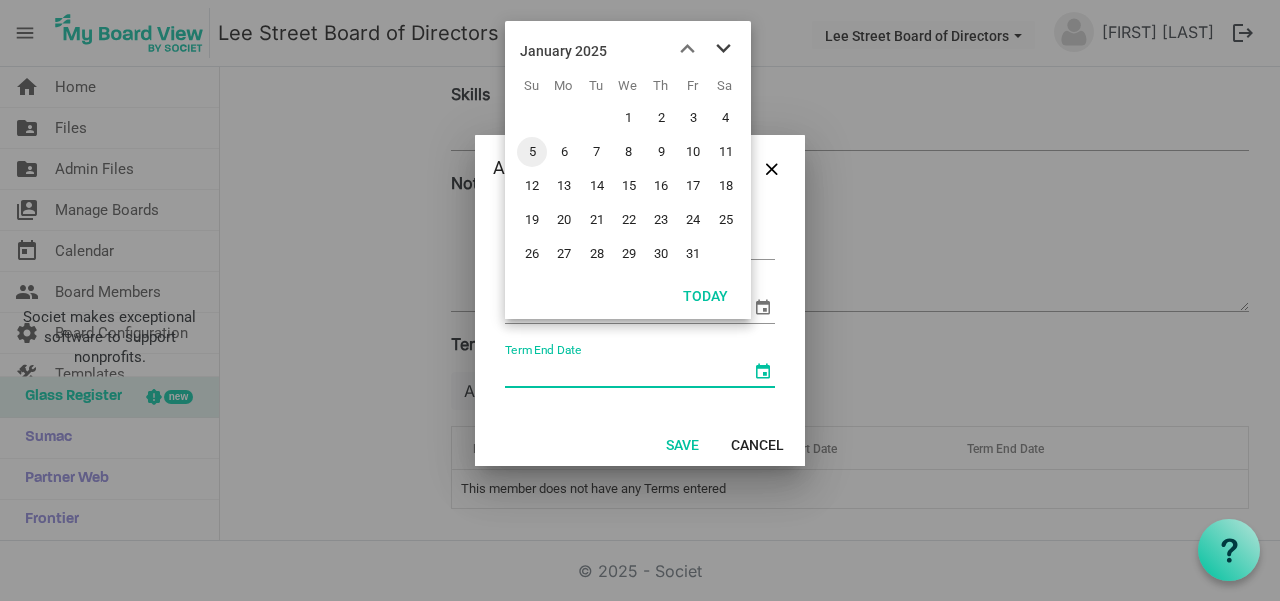 click at bounding box center (723, 49) 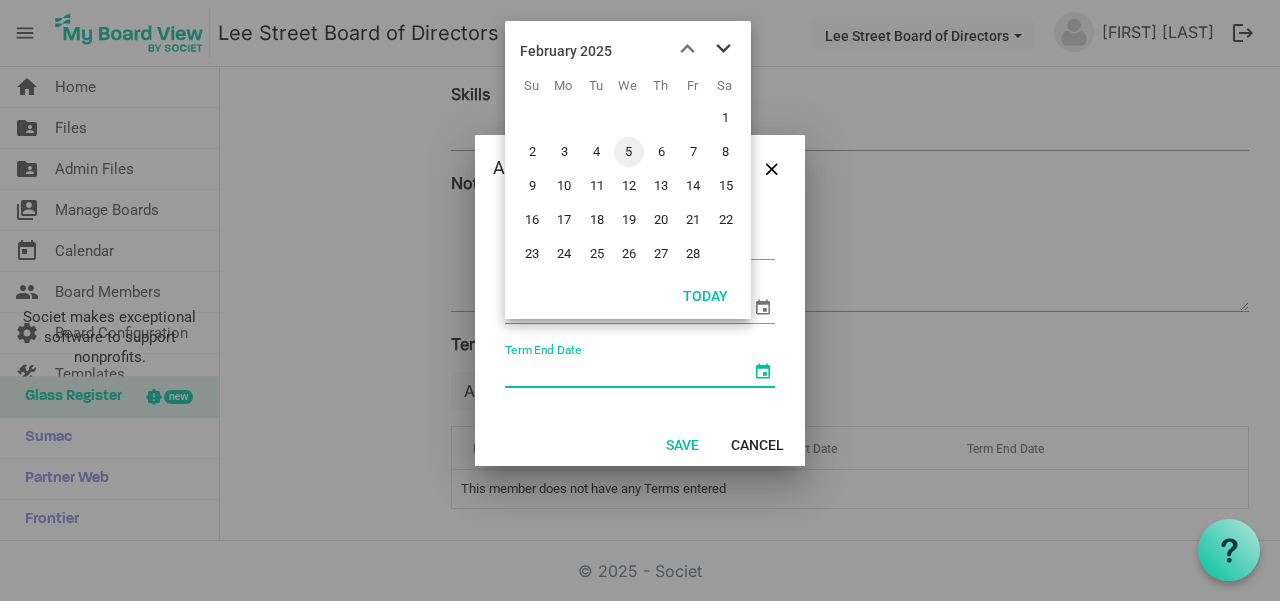 click at bounding box center [723, 49] 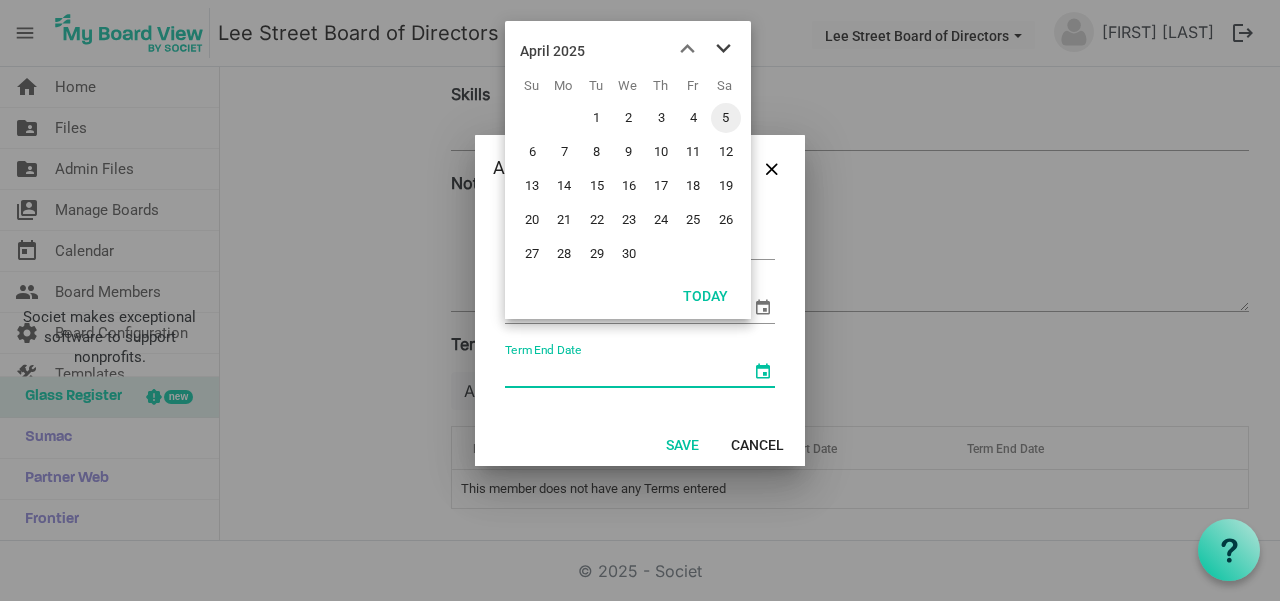 click at bounding box center [723, 49] 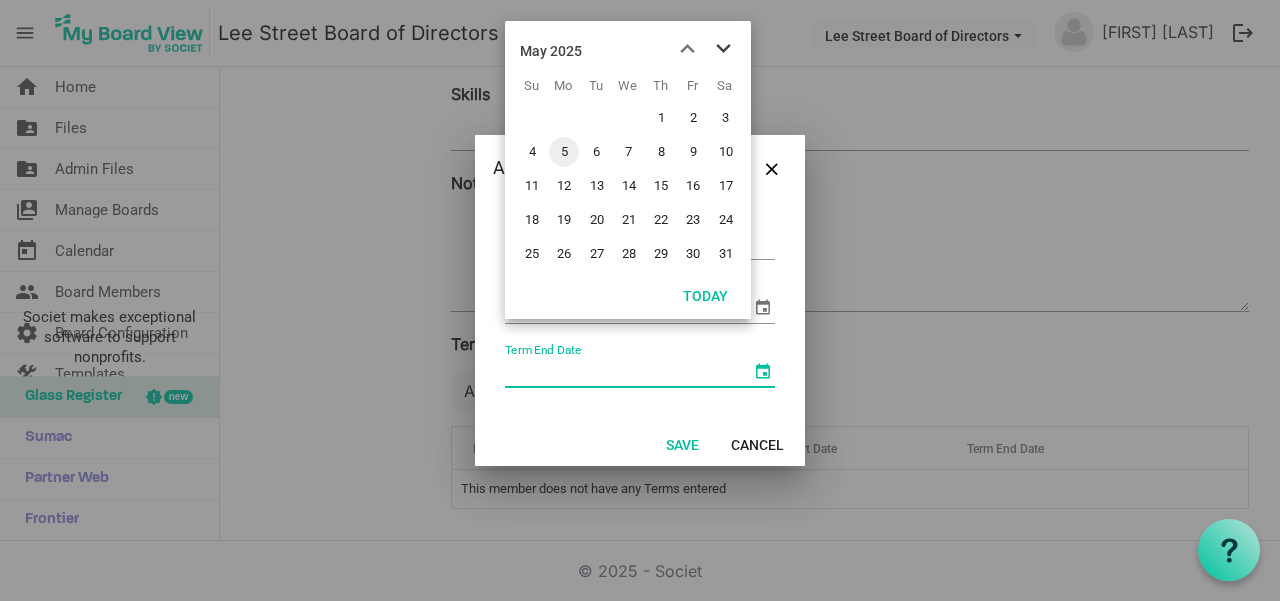 click at bounding box center [723, 49] 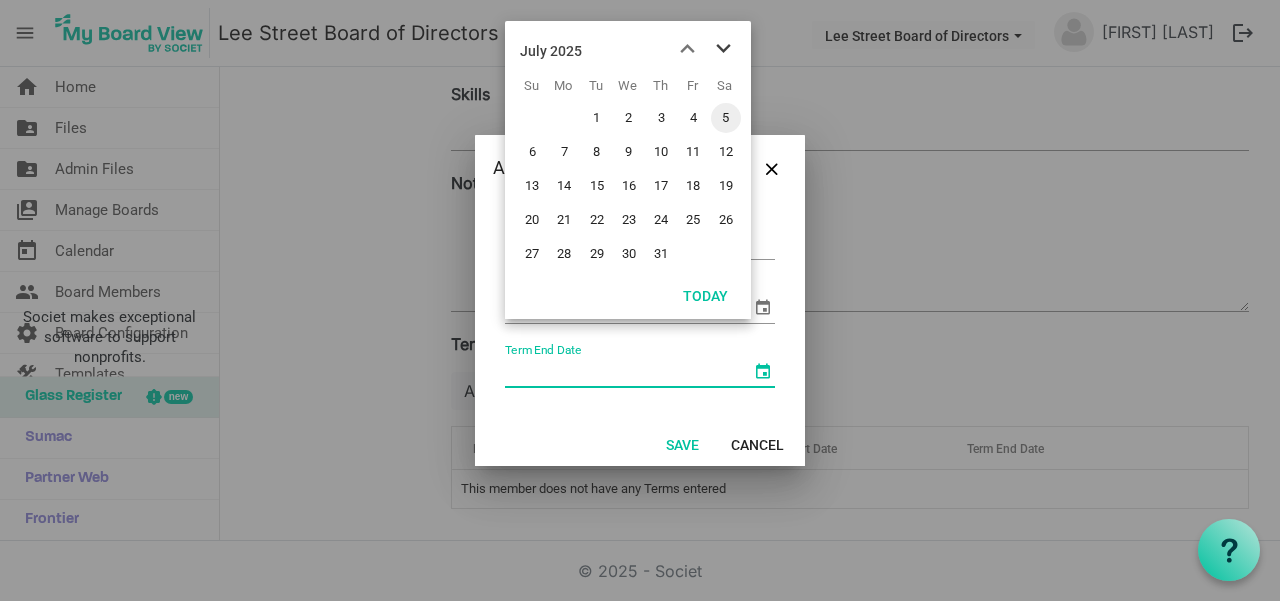 click at bounding box center [723, 49] 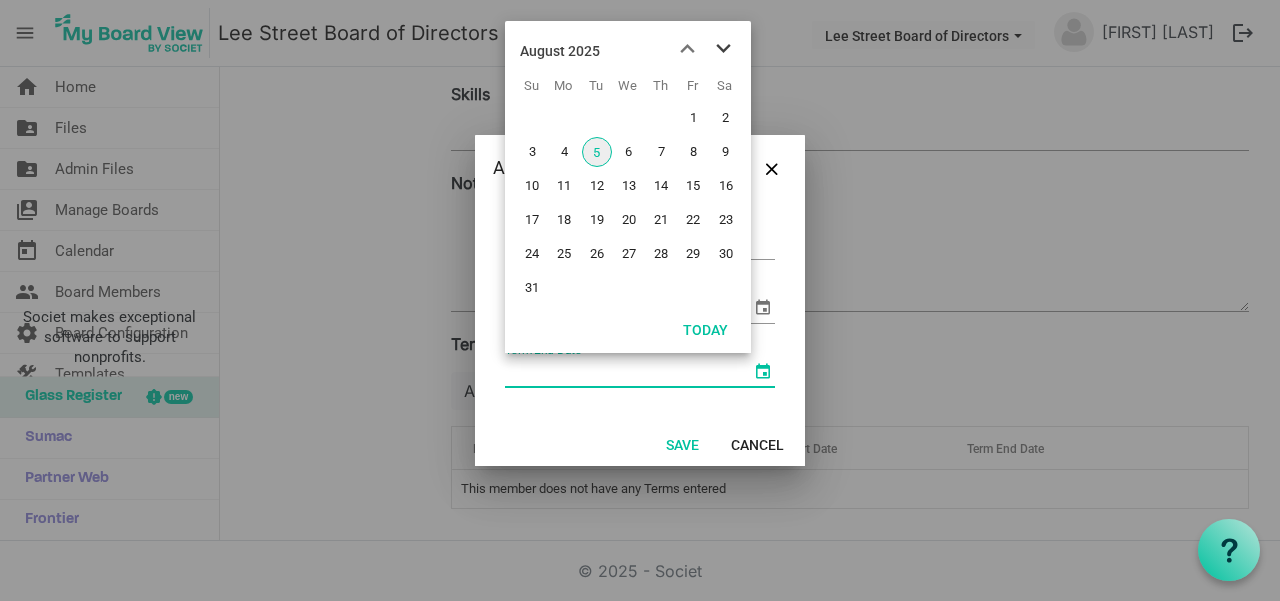 click at bounding box center [723, 49] 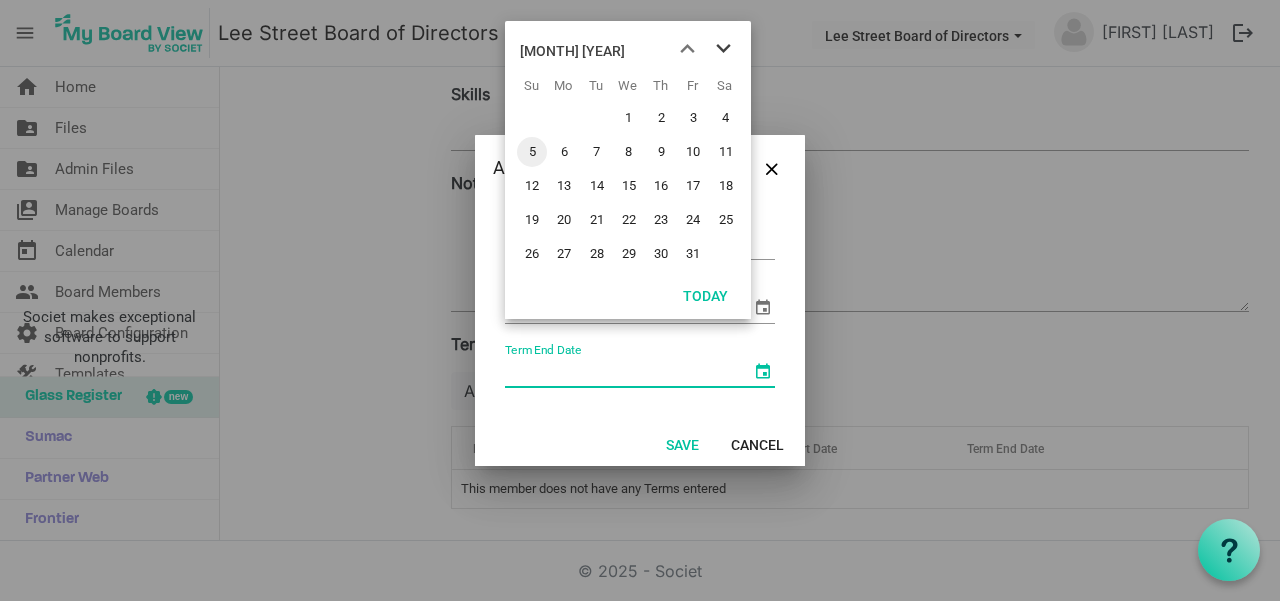 click at bounding box center [723, 49] 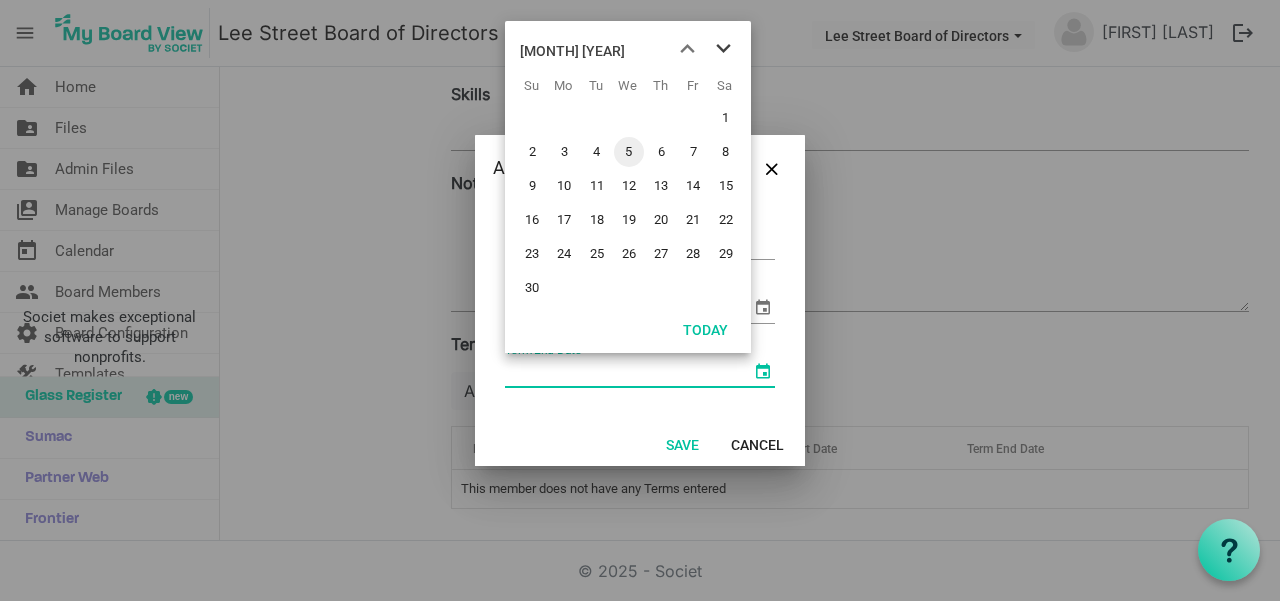 click at bounding box center [723, 49] 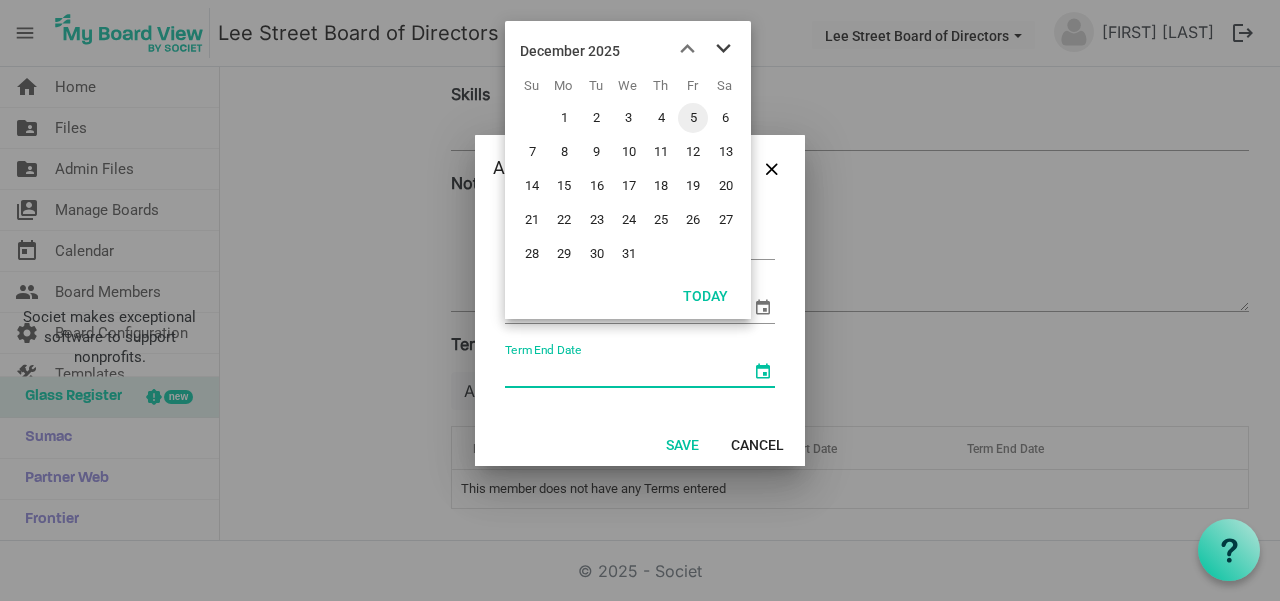 click at bounding box center [723, 49] 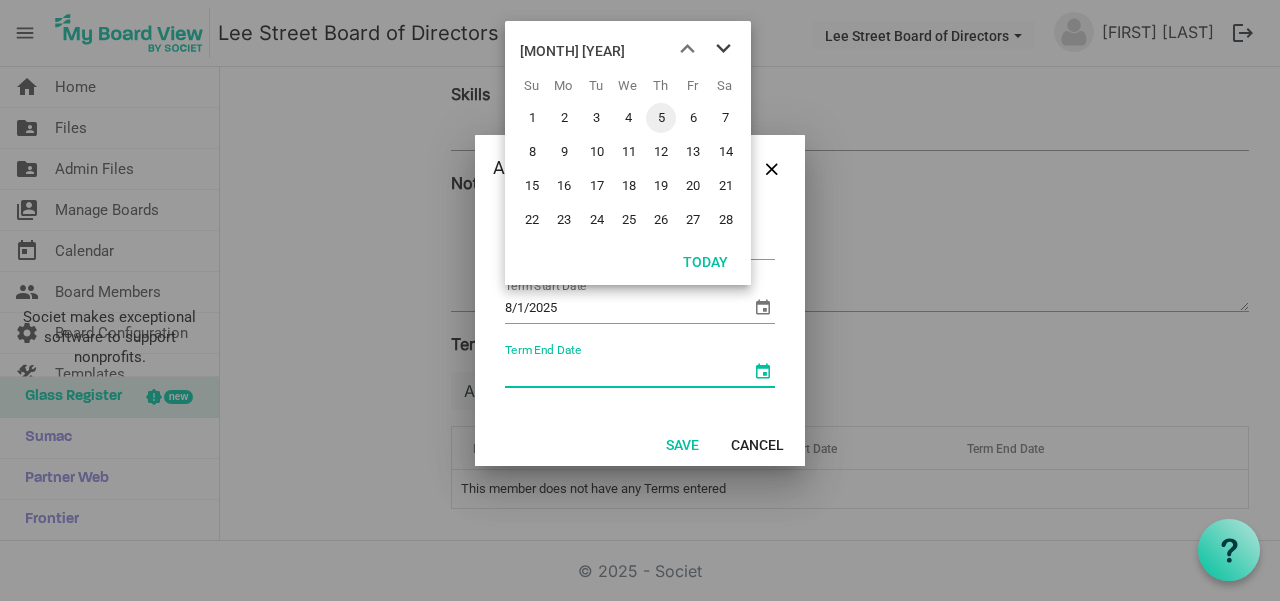 click at bounding box center (723, 49) 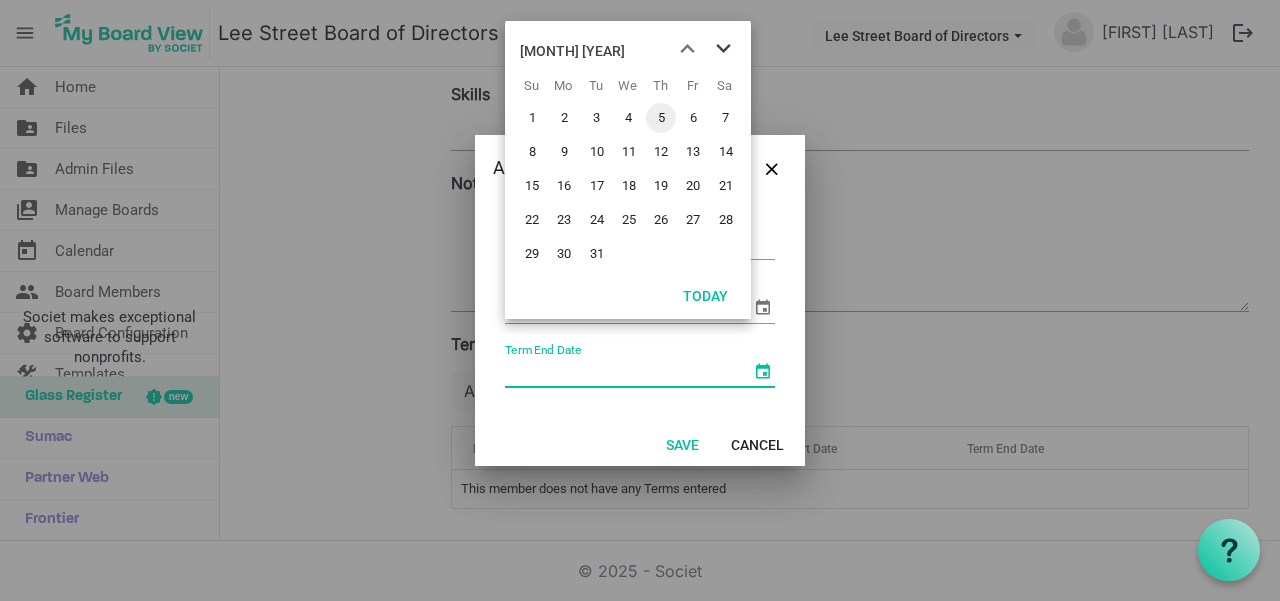 click at bounding box center [723, 49] 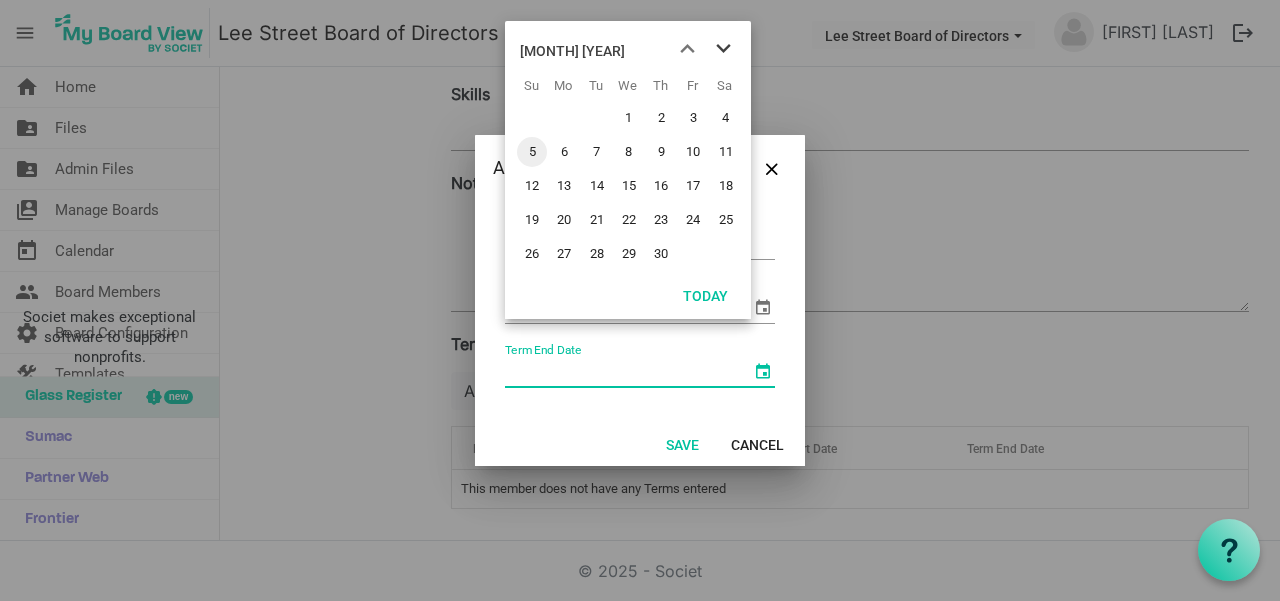 click at bounding box center [723, 49] 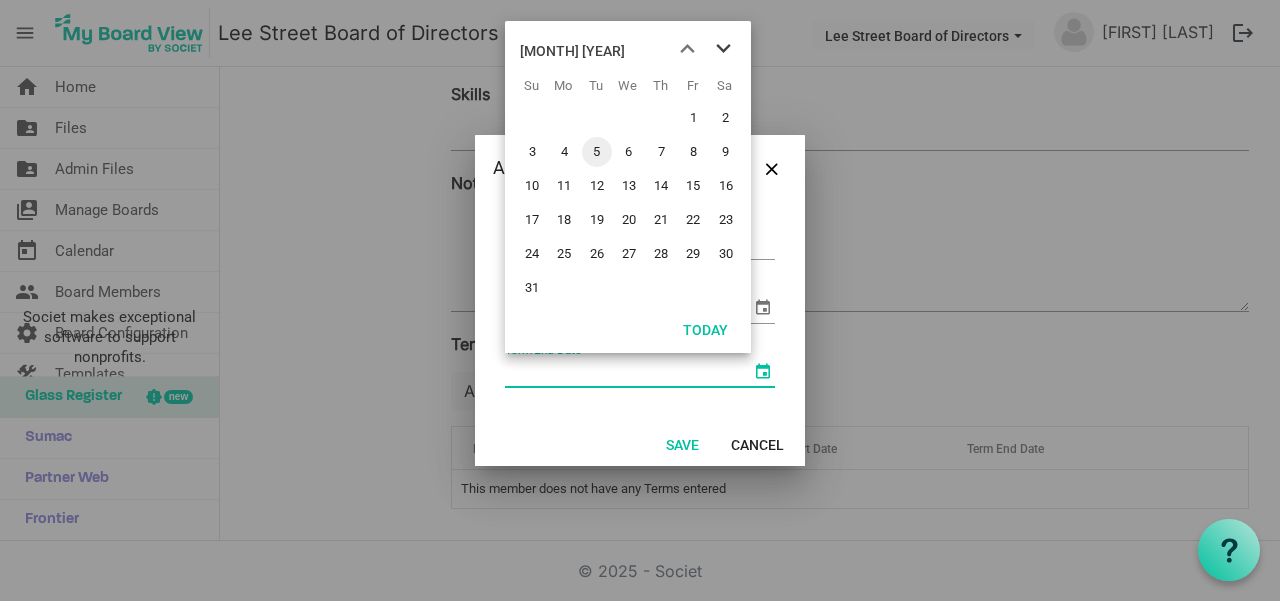 click at bounding box center (723, 49) 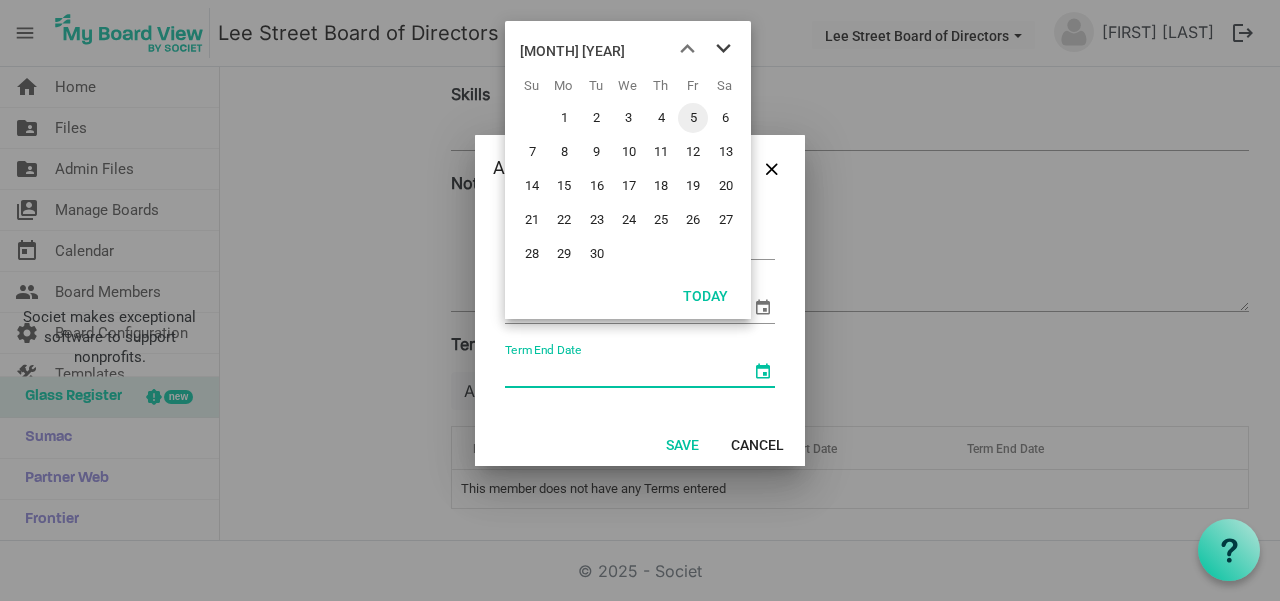 click at bounding box center (723, 49) 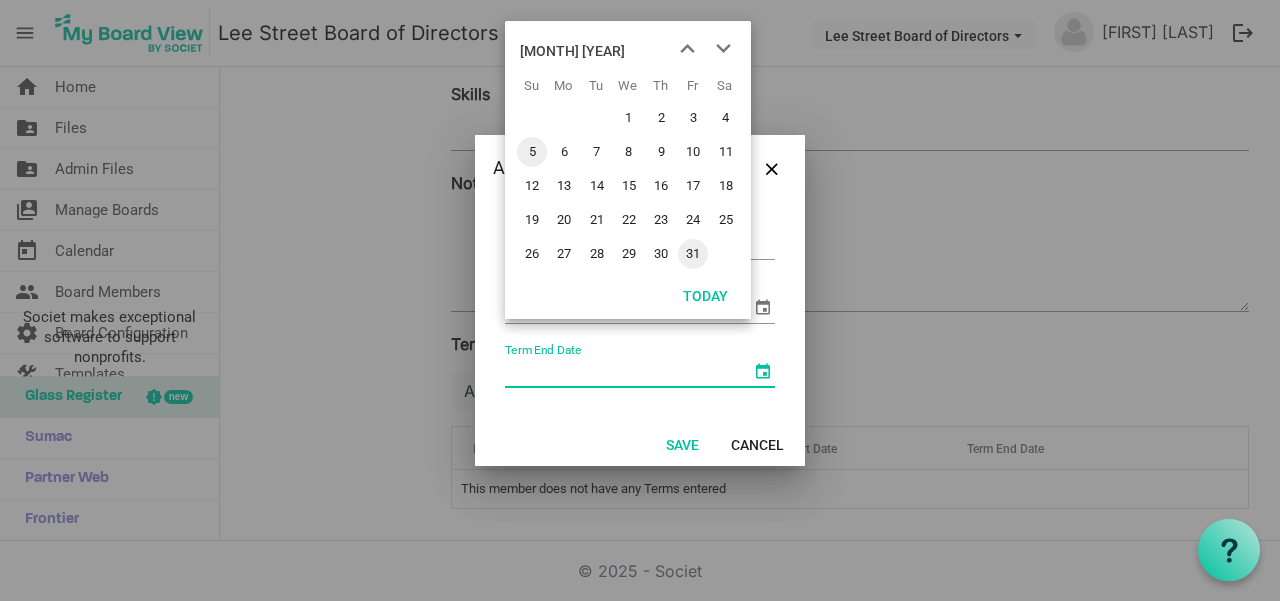 click on "31" at bounding box center (693, 254) 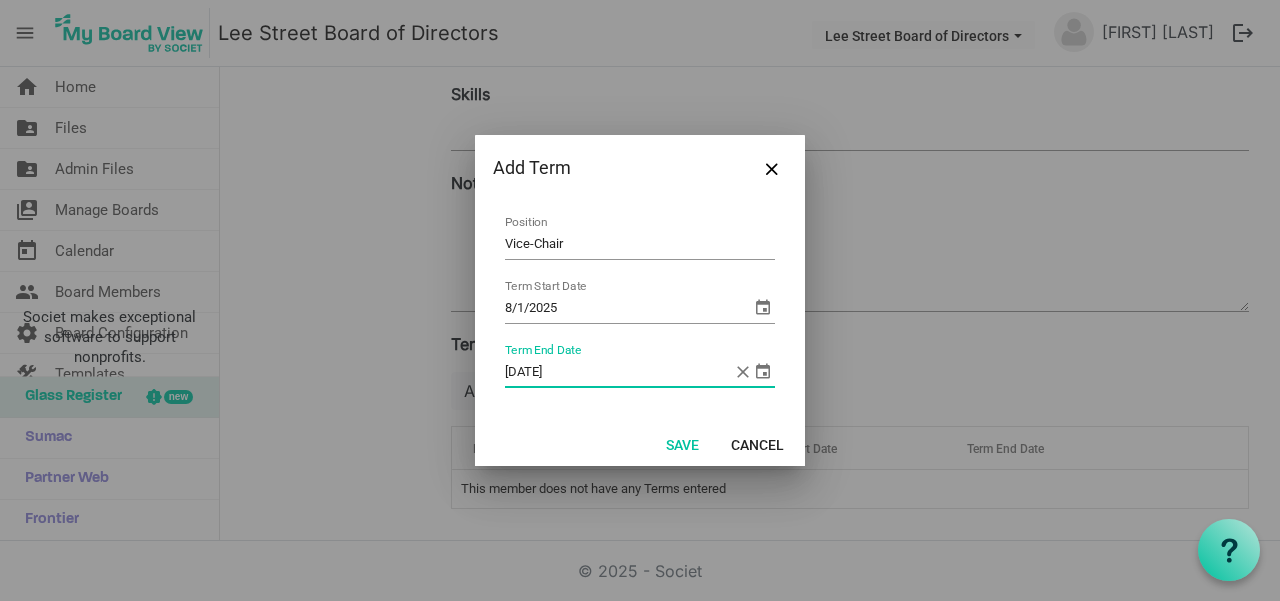click on "Save" at bounding box center (682, 444) 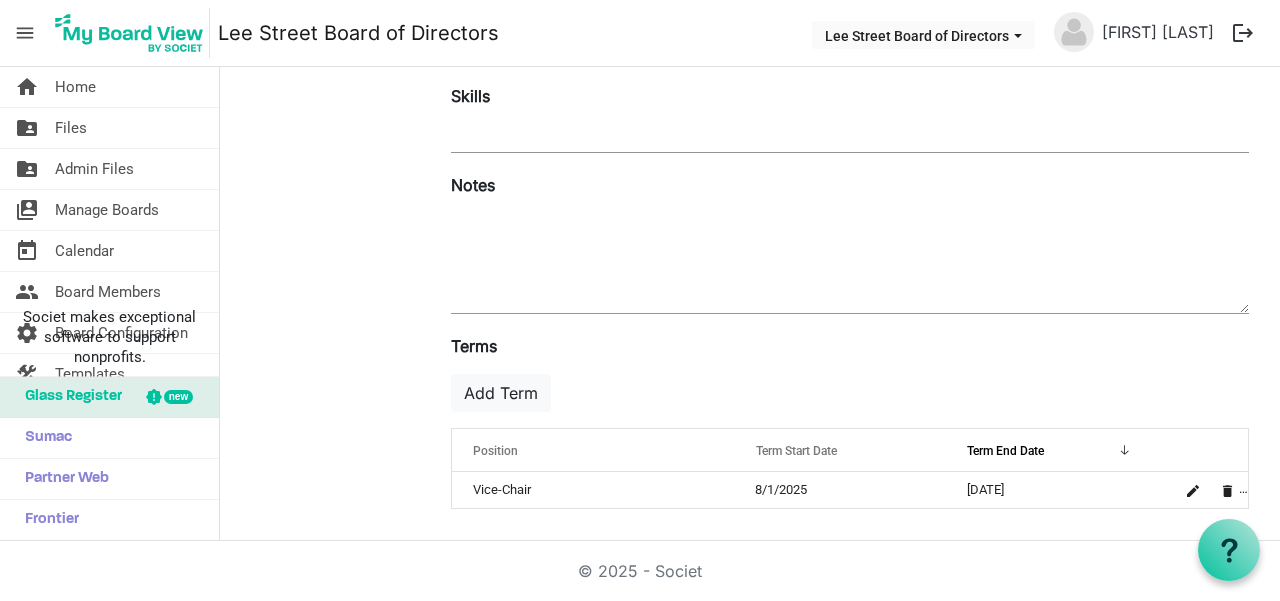 scroll, scrollTop: 434, scrollLeft: 0, axis: vertical 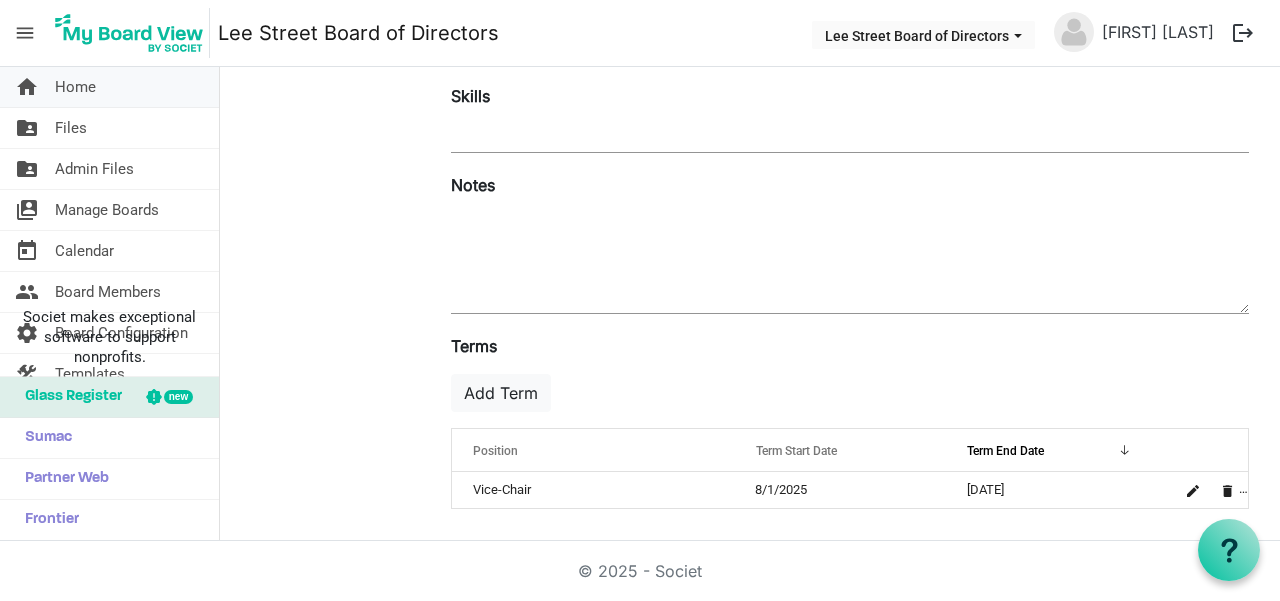 click on "Home" at bounding box center (75, 87) 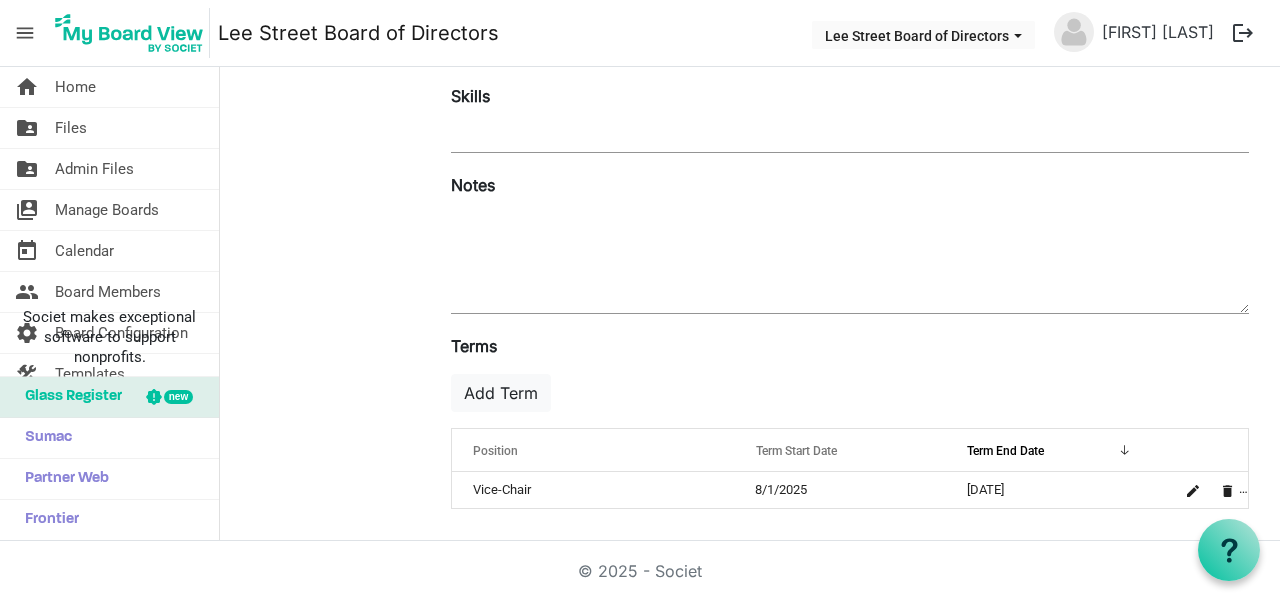 scroll, scrollTop: 1, scrollLeft: 0, axis: vertical 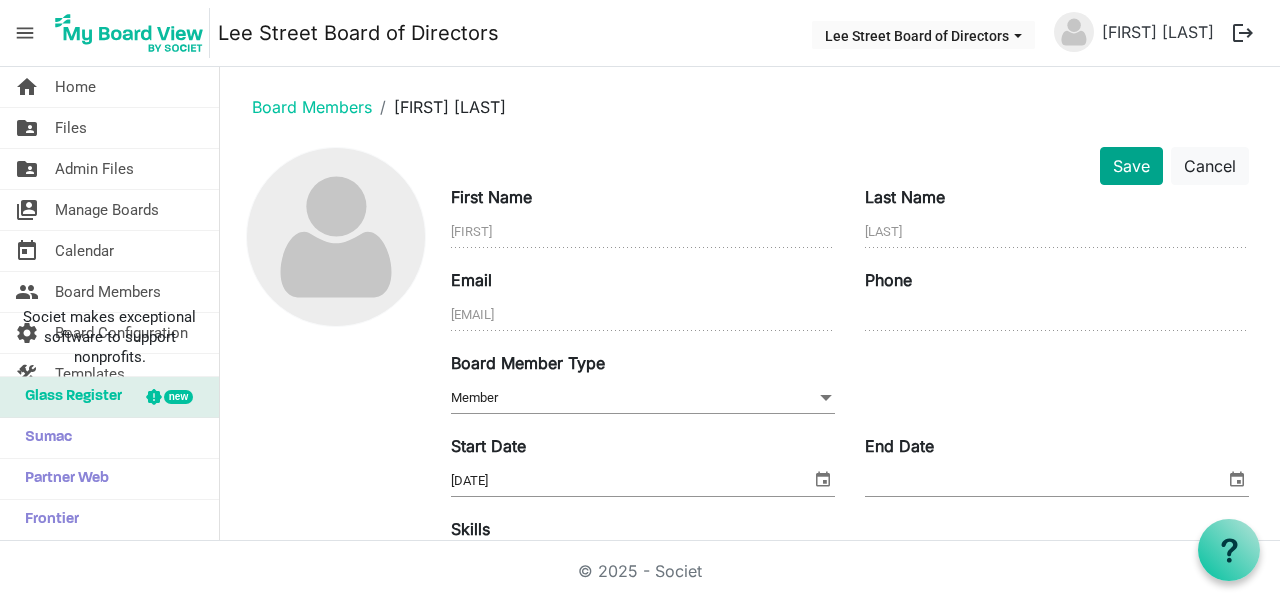 click on "Save" at bounding box center (1131, 166) 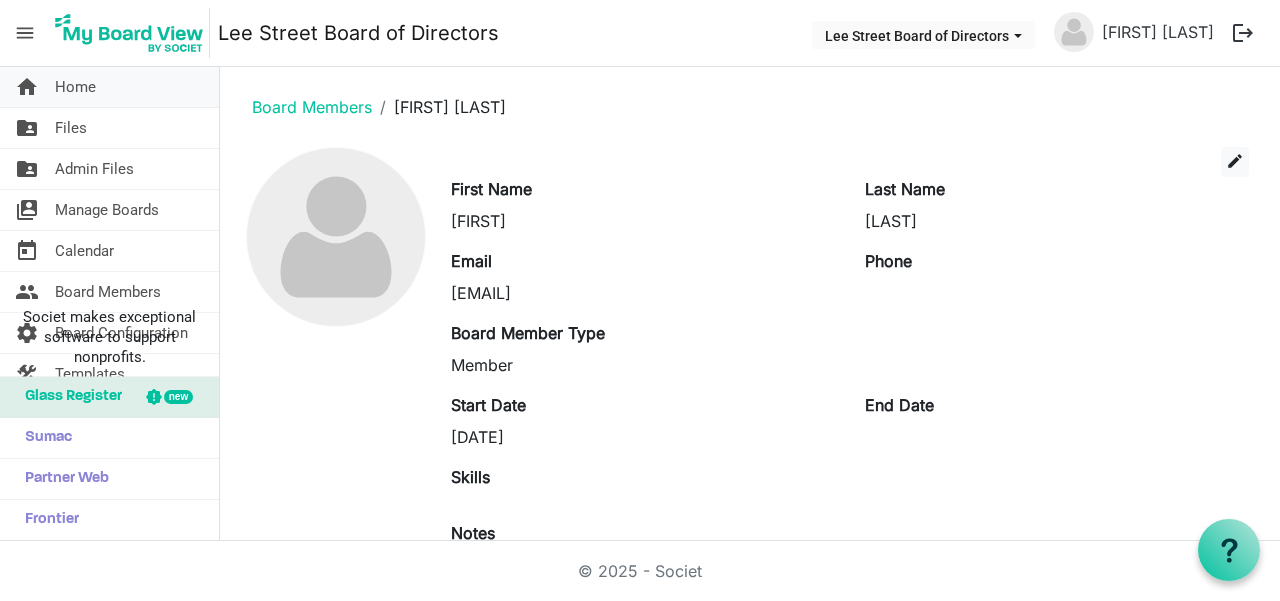 click on "Home" at bounding box center [75, 87] 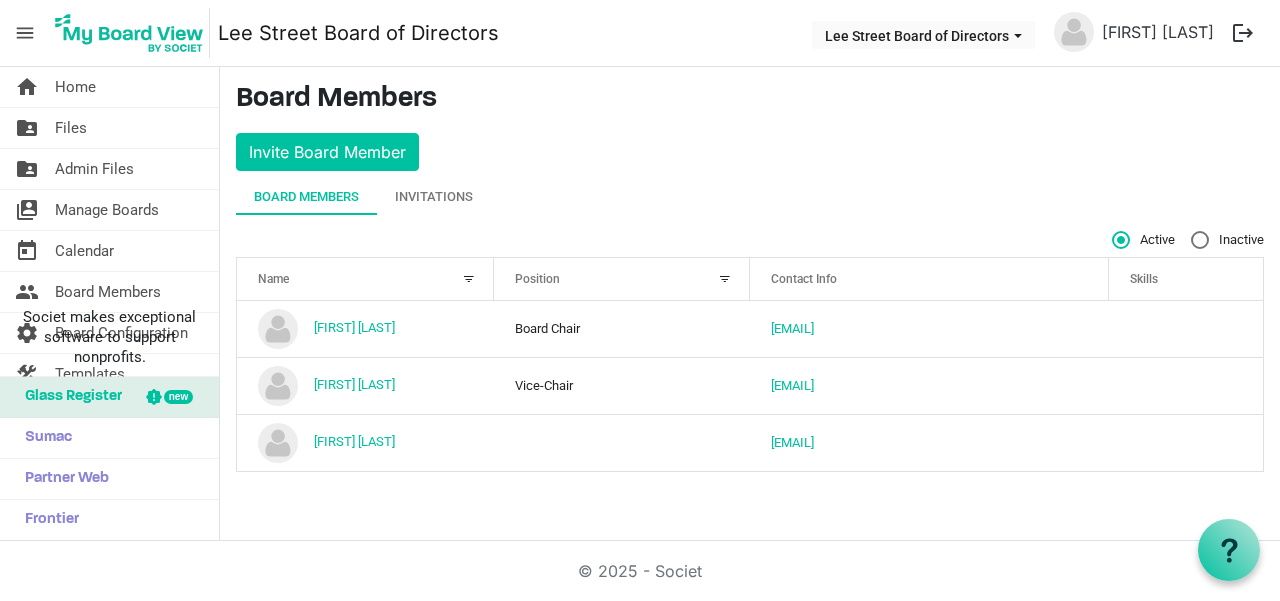 scroll, scrollTop: 0, scrollLeft: 0, axis: both 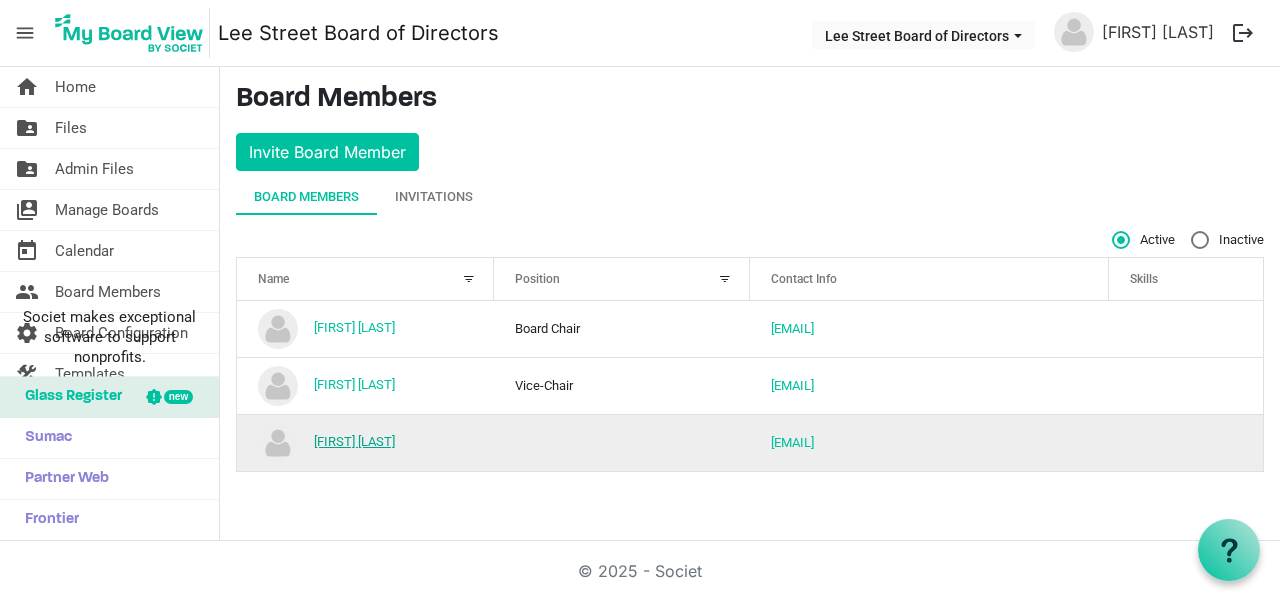drag, startPoint x: 335, startPoint y: 439, endPoint x: 368, endPoint y: 436, distance: 33.13608 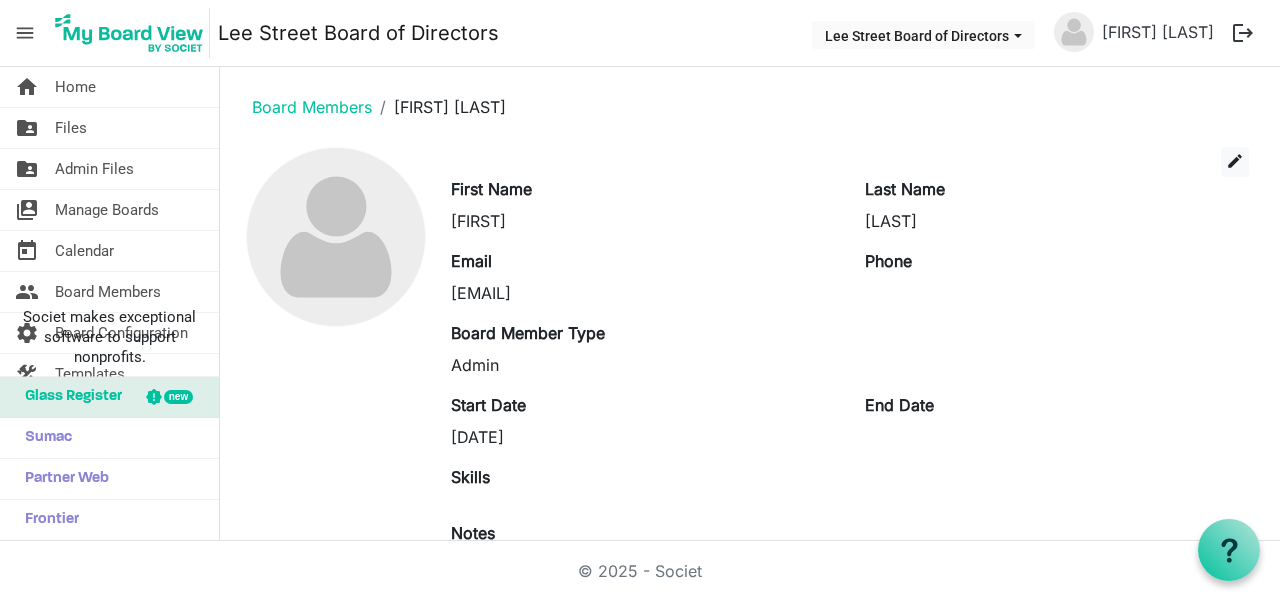 scroll, scrollTop: 0, scrollLeft: 0, axis: both 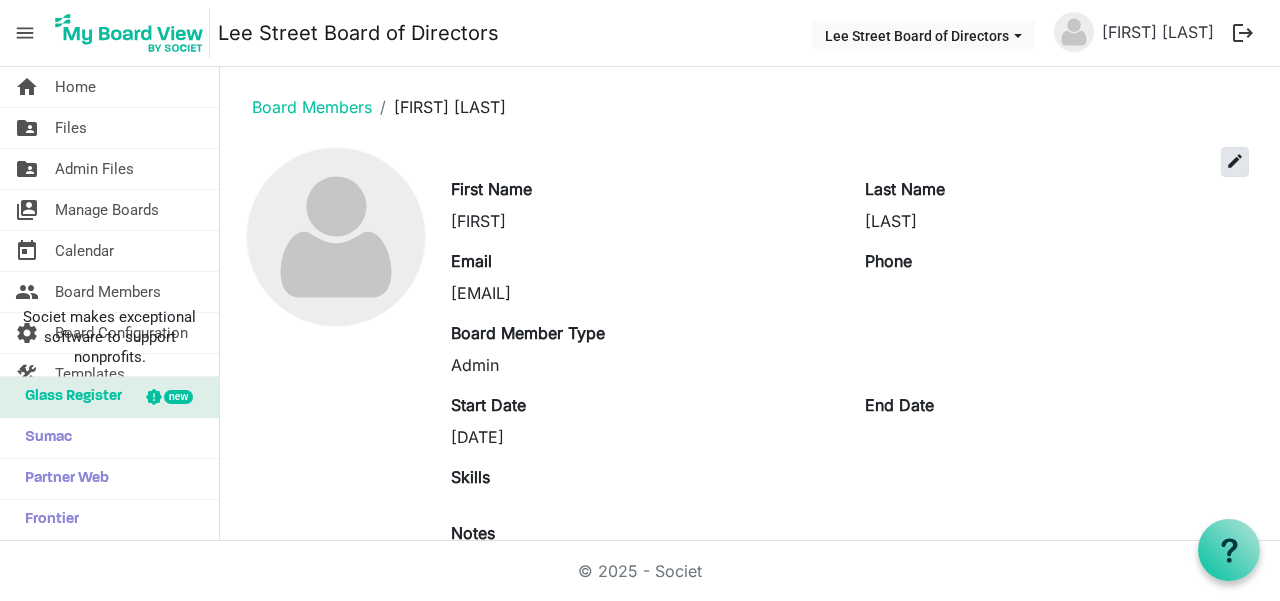 click on "edit" at bounding box center [1235, 162] 